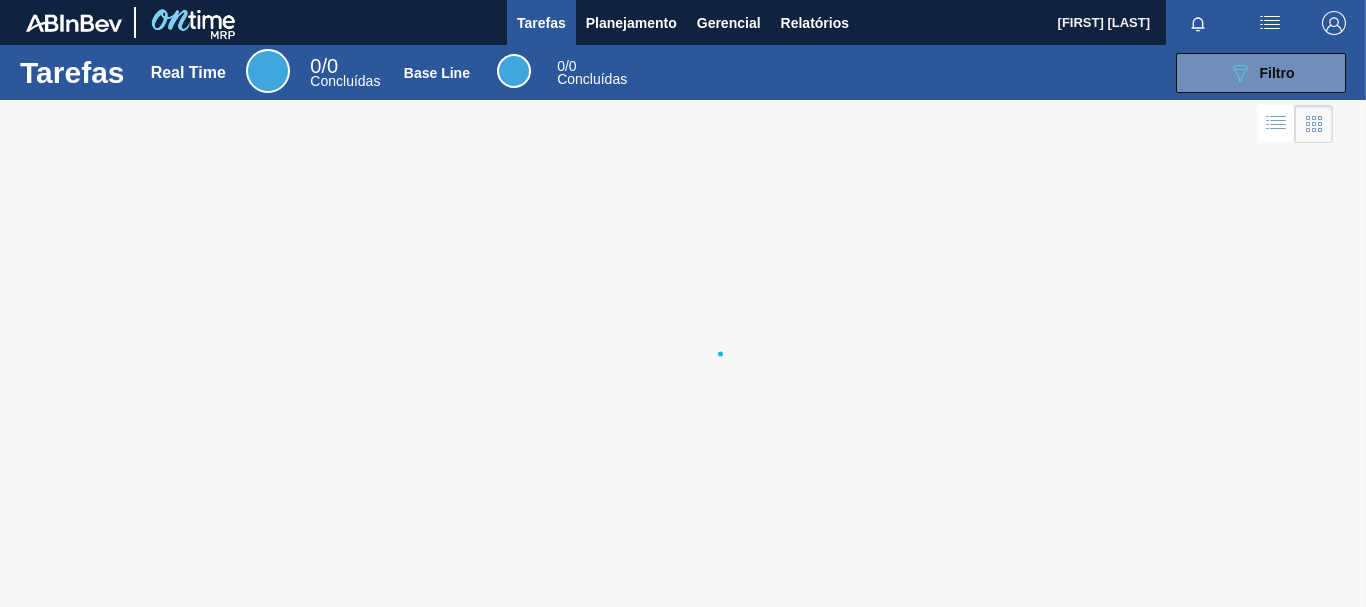 scroll, scrollTop: 0, scrollLeft: 0, axis: both 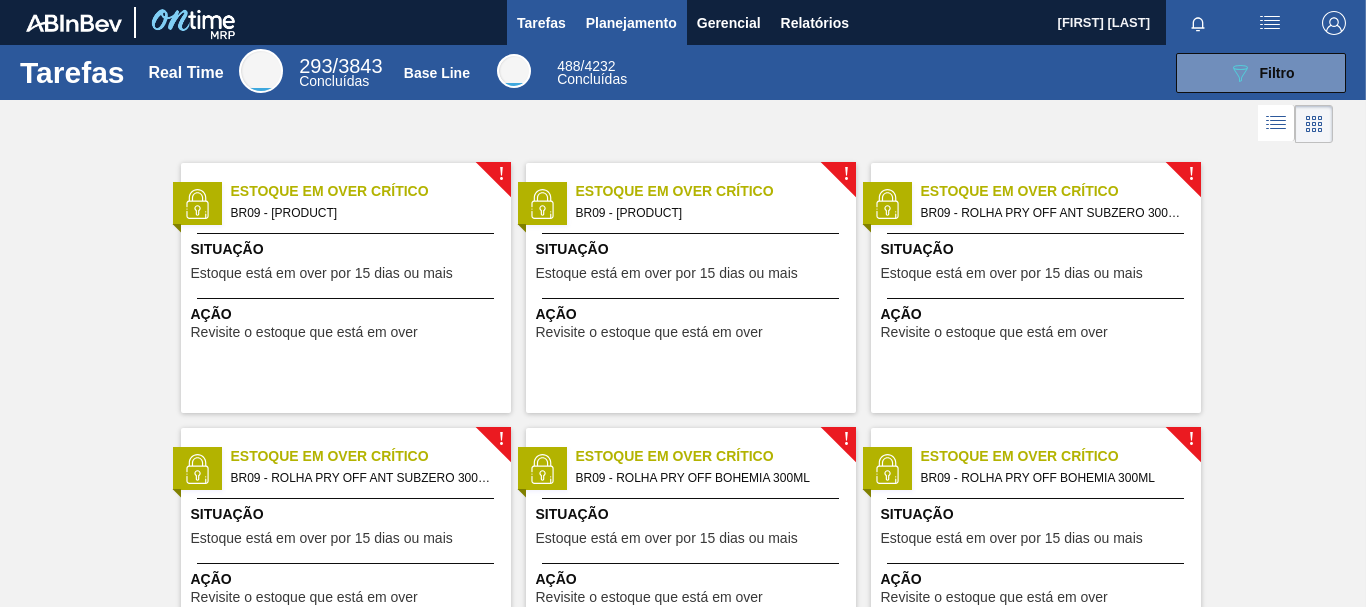 click on "Planejamento" at bounding box center (631, 23) 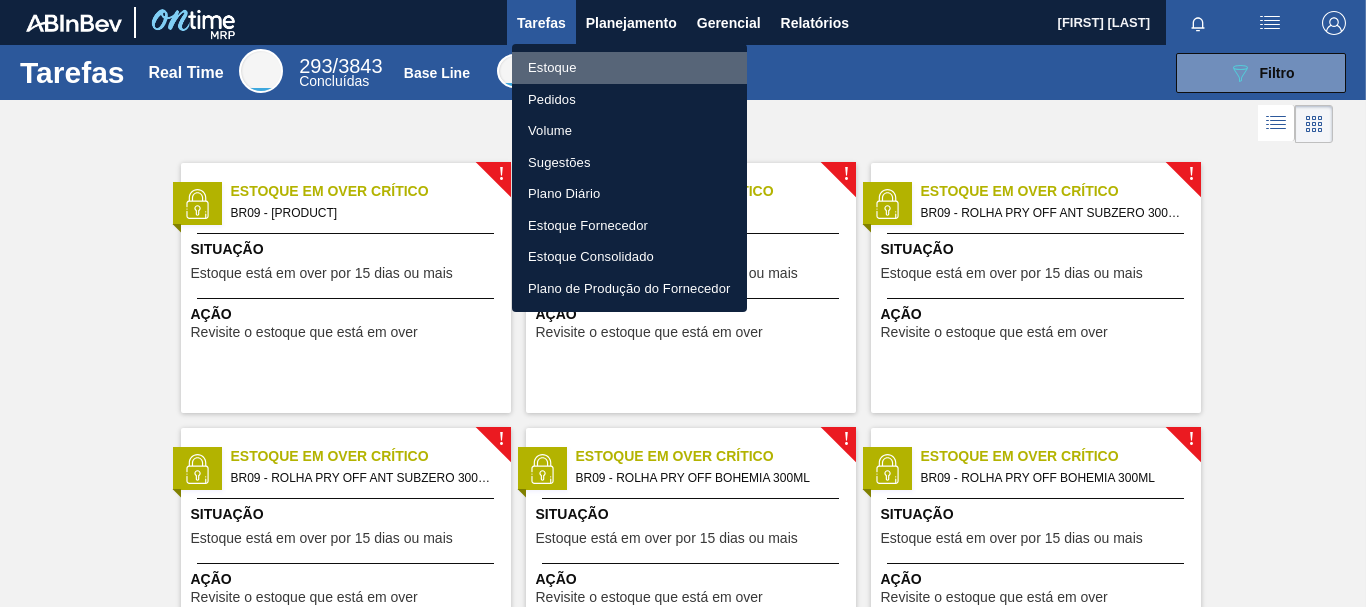 click on "Estoque" at bounding box center [629, 68] 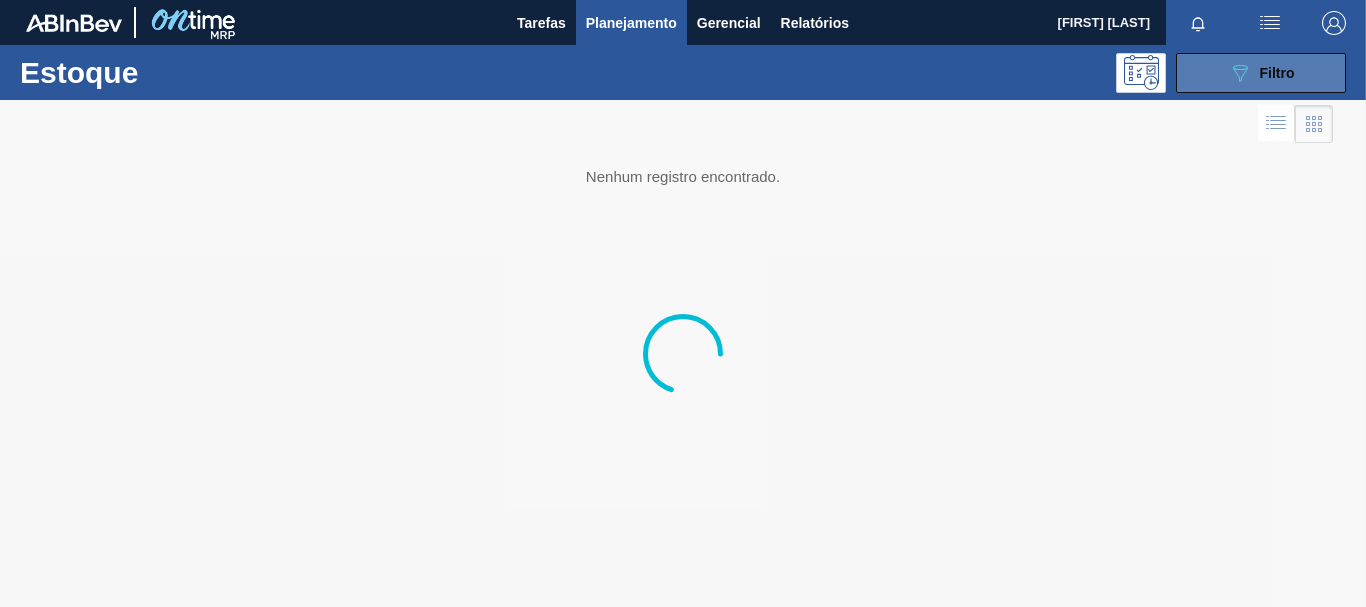 click on "Filtro" at bounding box center [1277, 73] 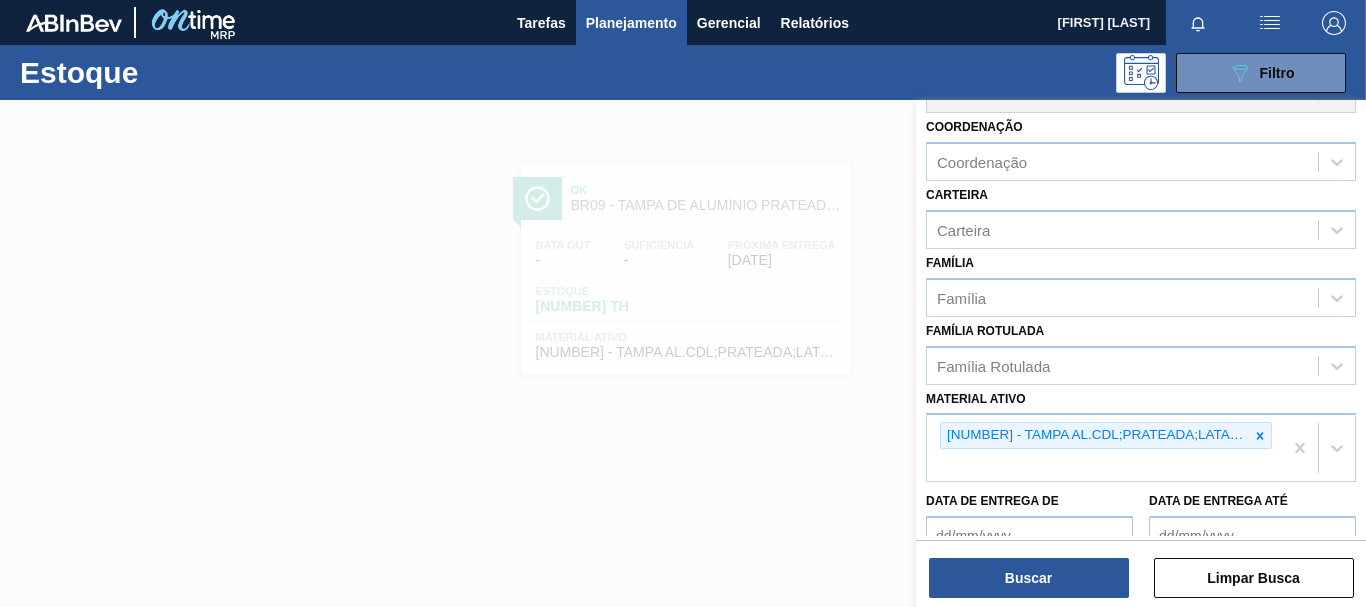 scroll, scrollTop: 378, scrollLeft: 0, axis: vertical 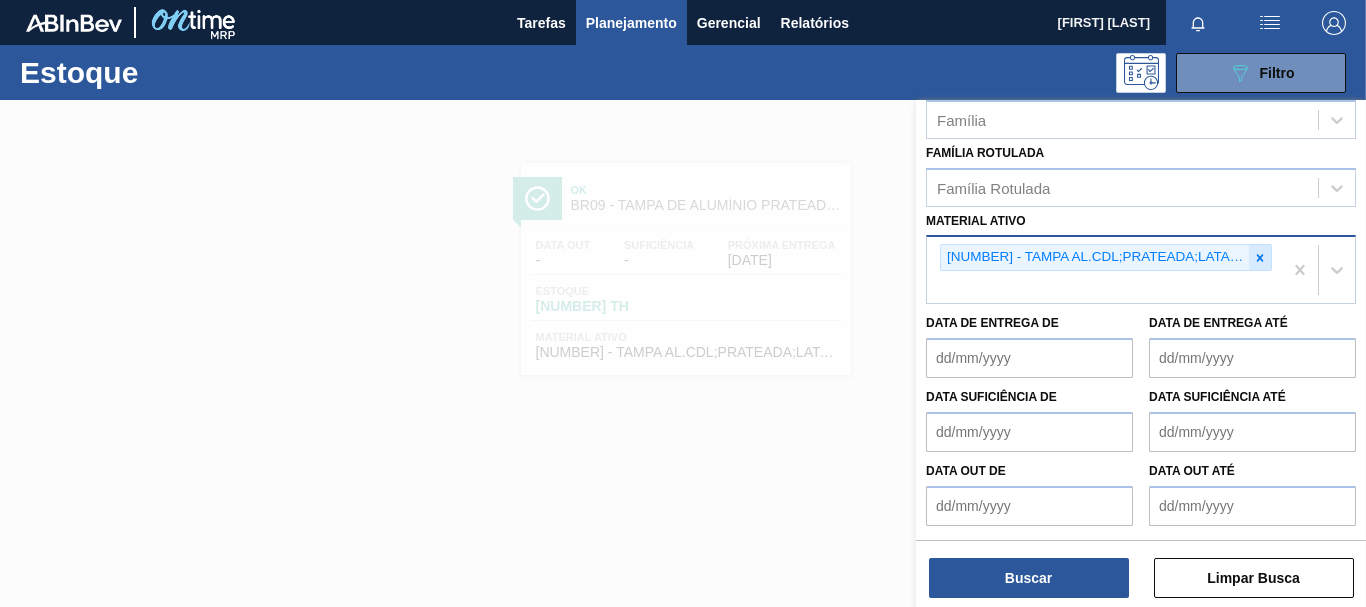 click 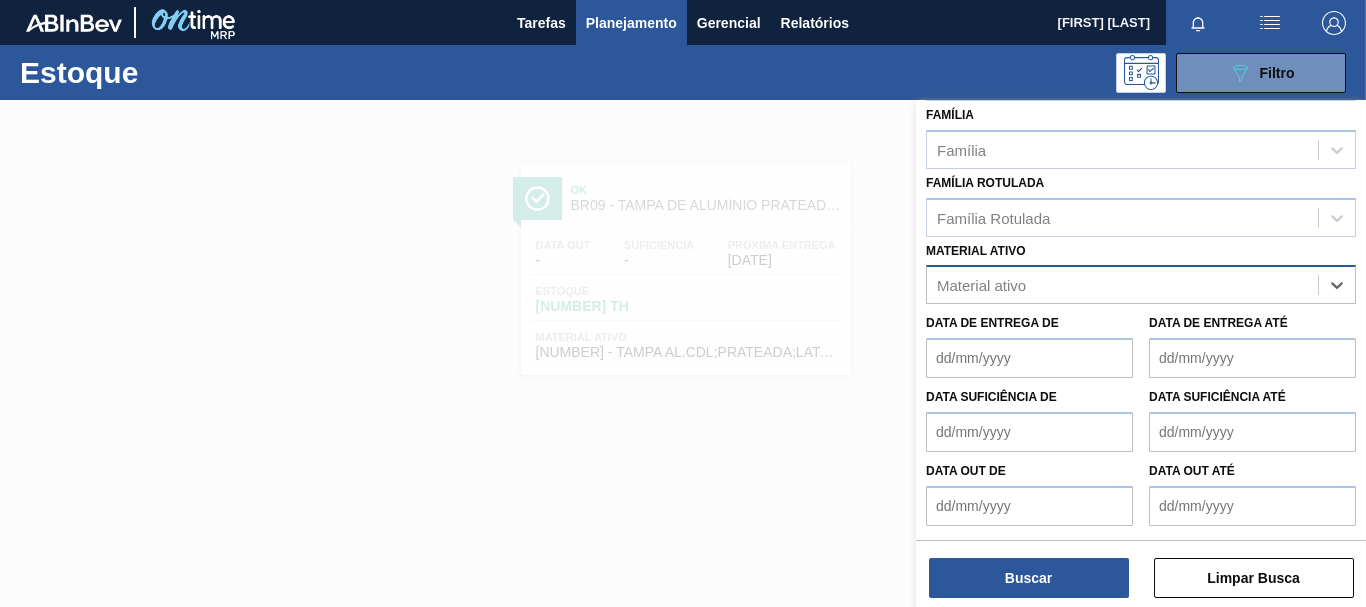 paste on "30002266" 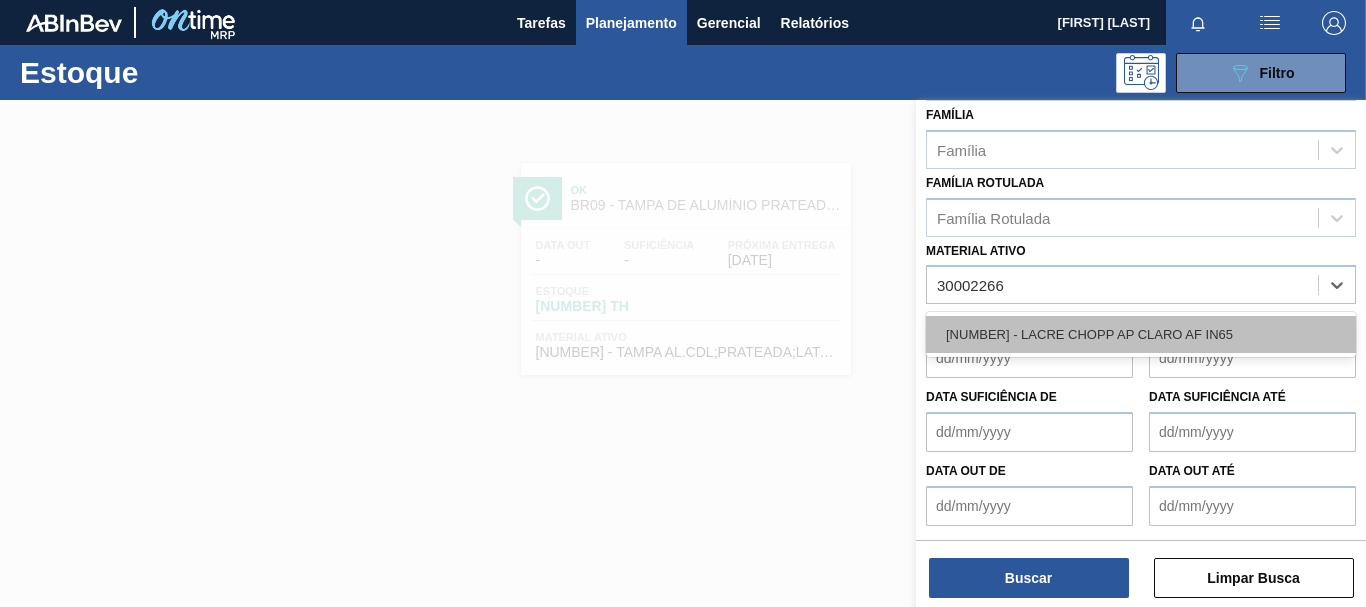 click on "[NUMBER] - LACRE CHOPP AP CLARO AF IN65" at bounding box center [1141, 334] 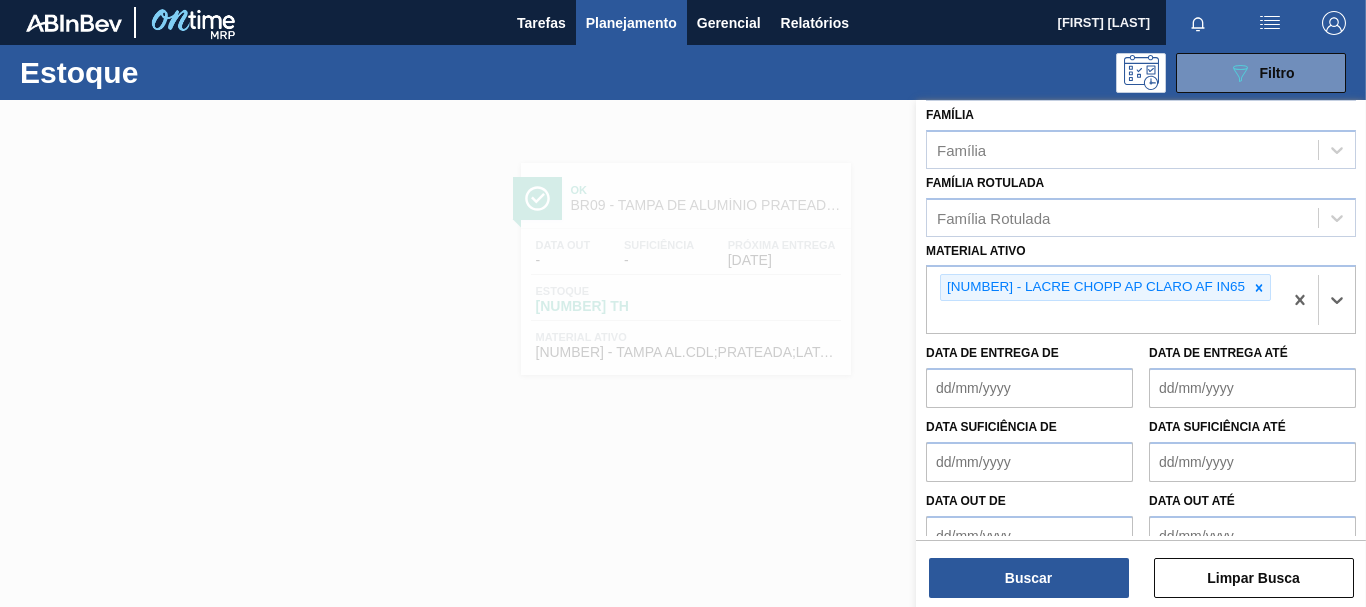 scroll, scrollTop: 378, scrollLeft: 0, axis: vertical 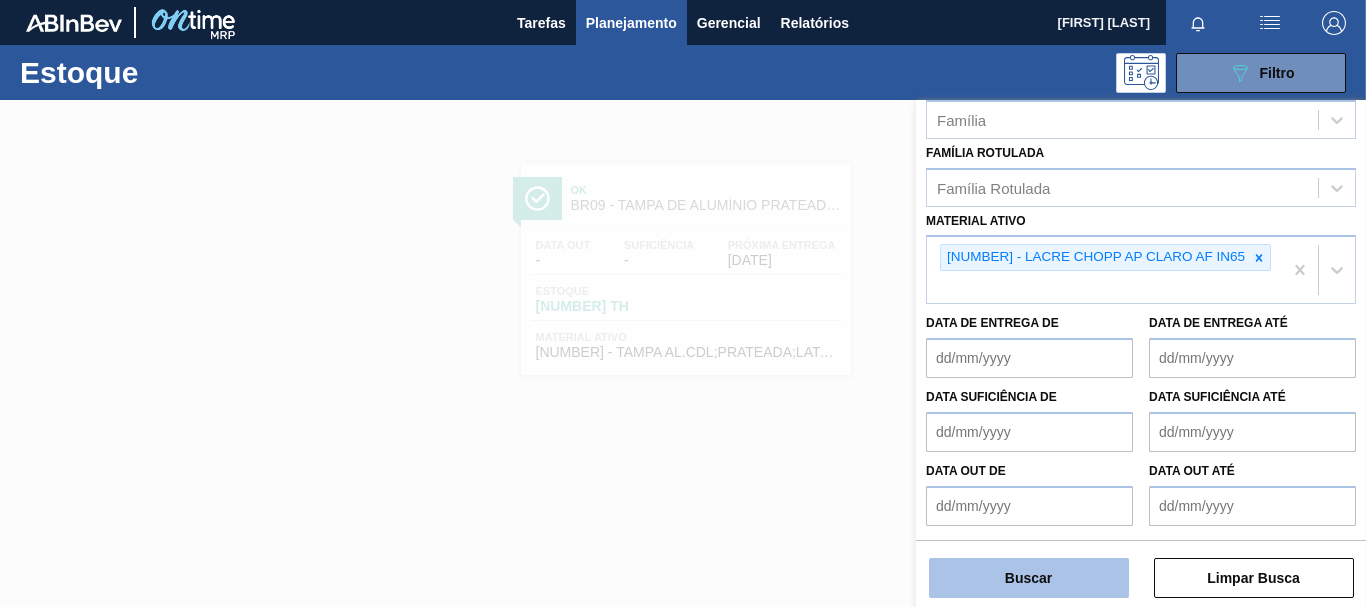 click on "Buscar" at bounding box center (1029, 578) 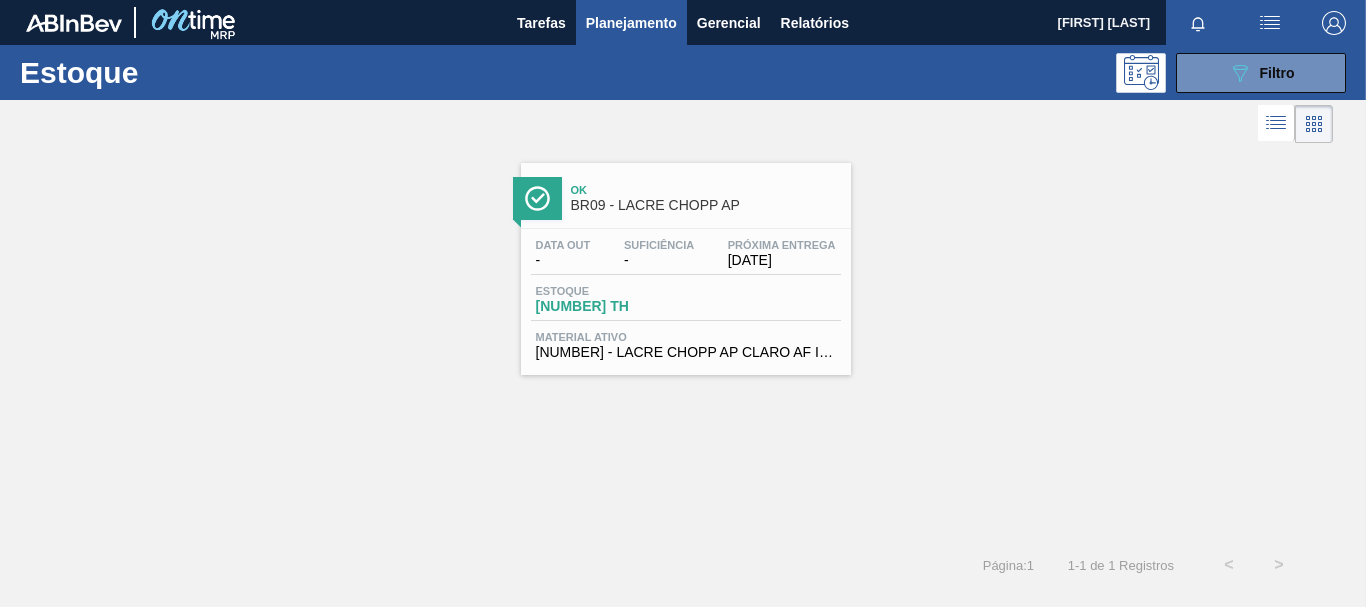 click on "Material ativo" at bounding box center [686, 337] 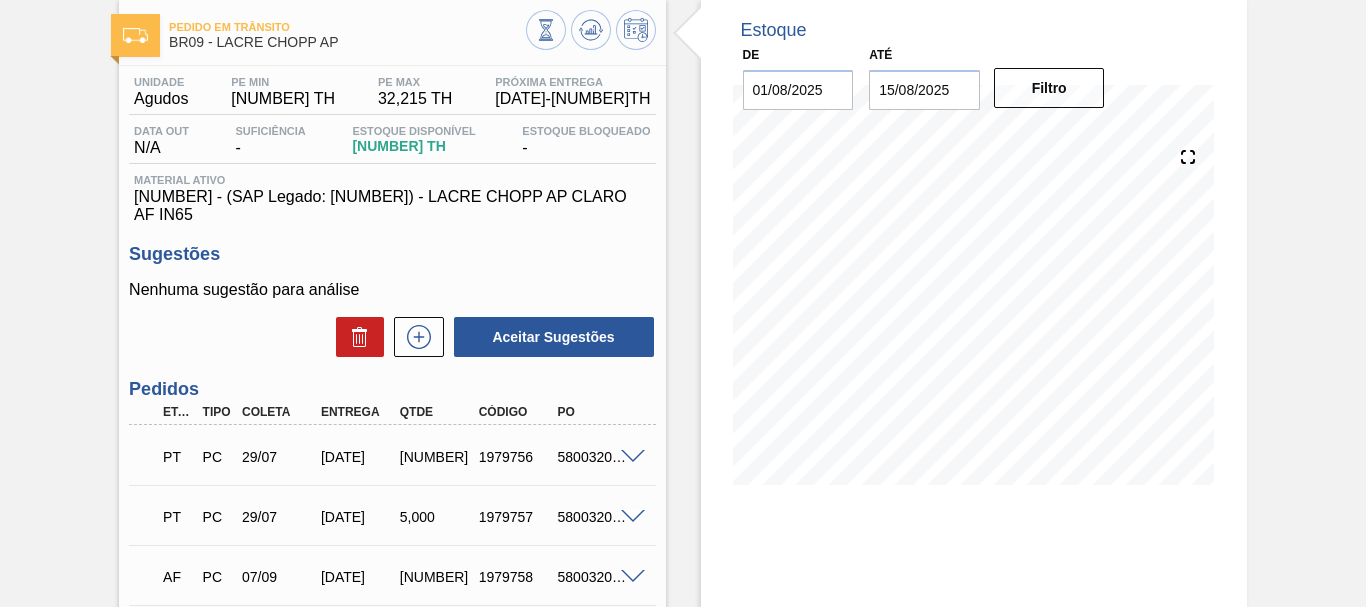 scroll, scrollTop: 0, scrollLeft: 0, axis: both 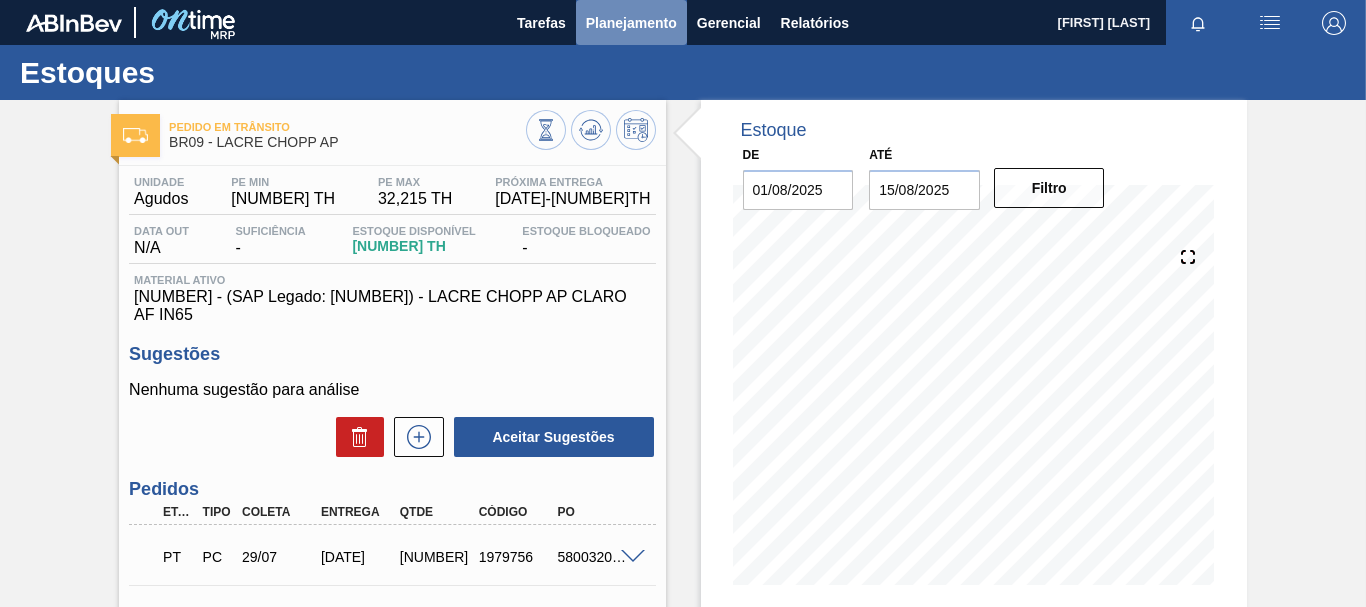 click on "Planejamento" at bounding box center [631, 23] 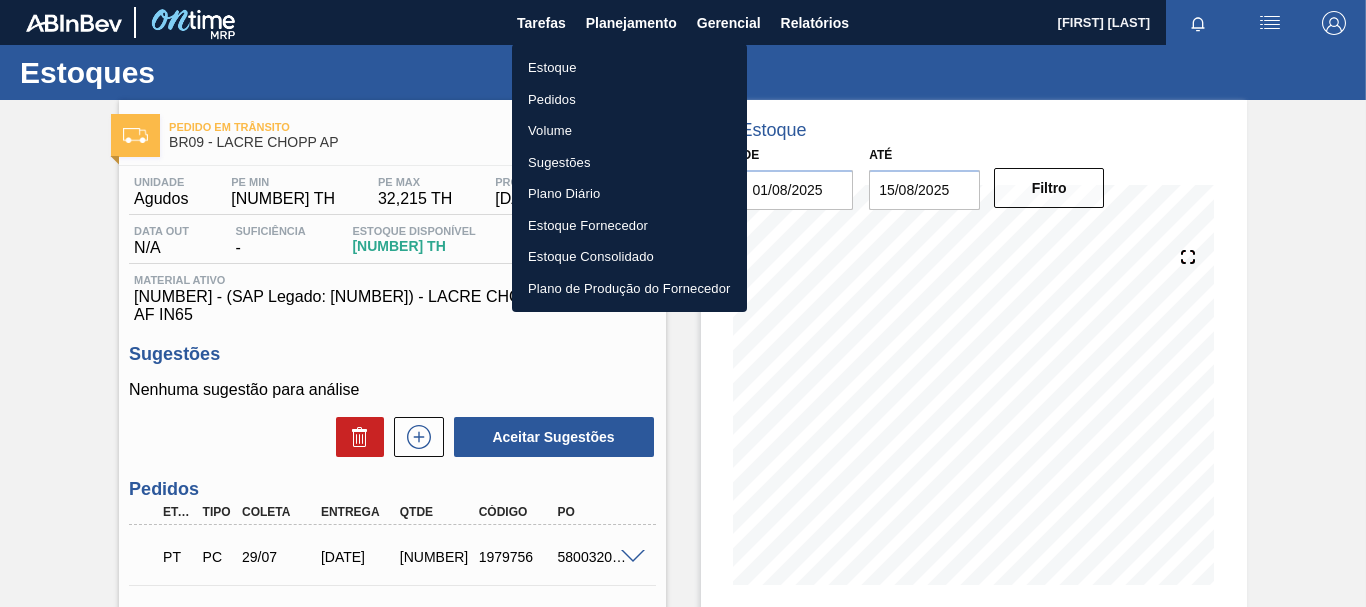 click on "Estoque" at bounding box center [629, 68] 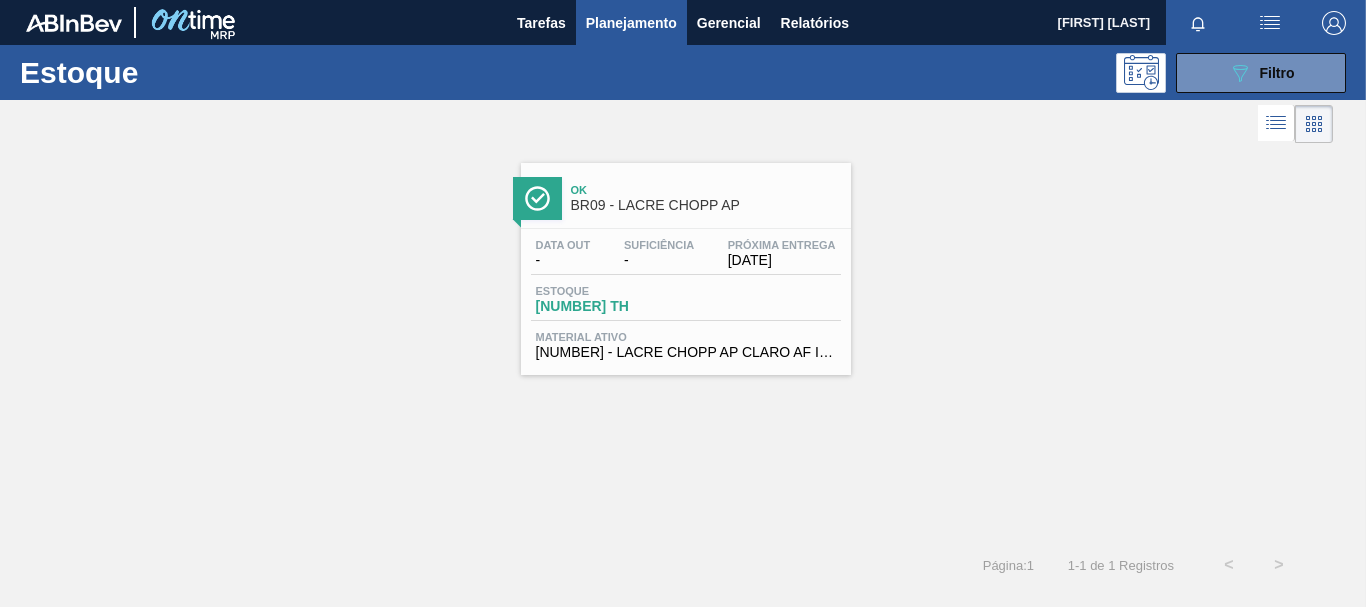 click on "Estoque [UUID] Filtro" at bounding box center [683, 72] 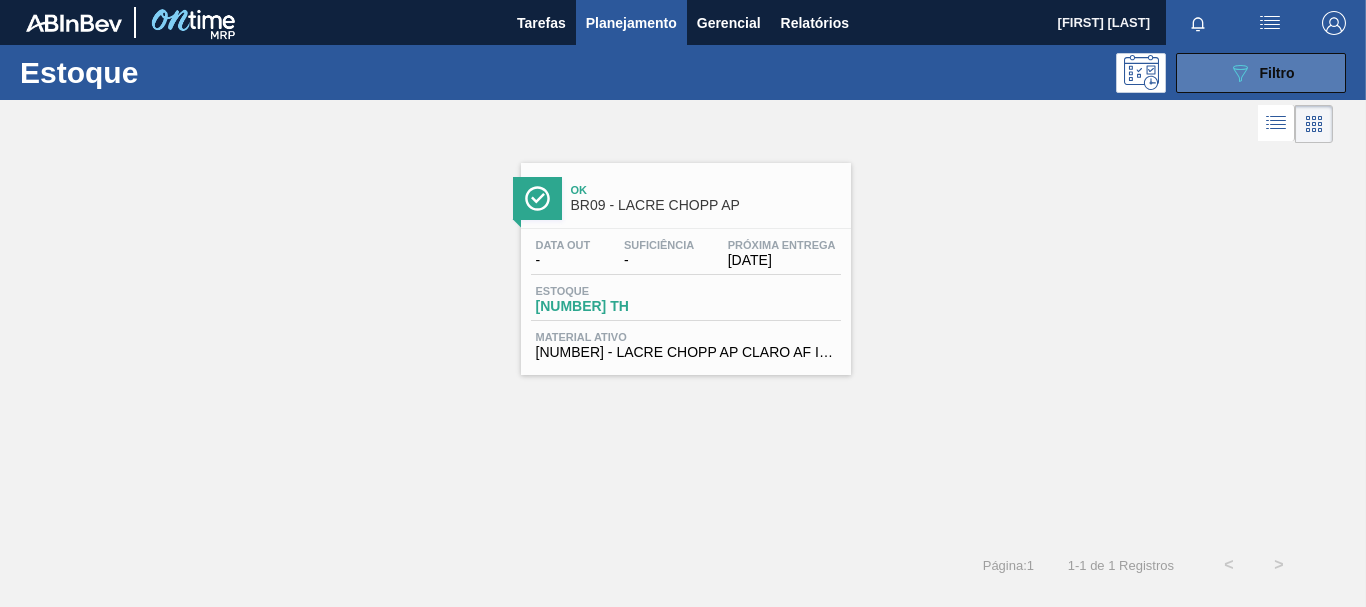 click on "[UUID] Filtro" at bounding box center (1261, 73) 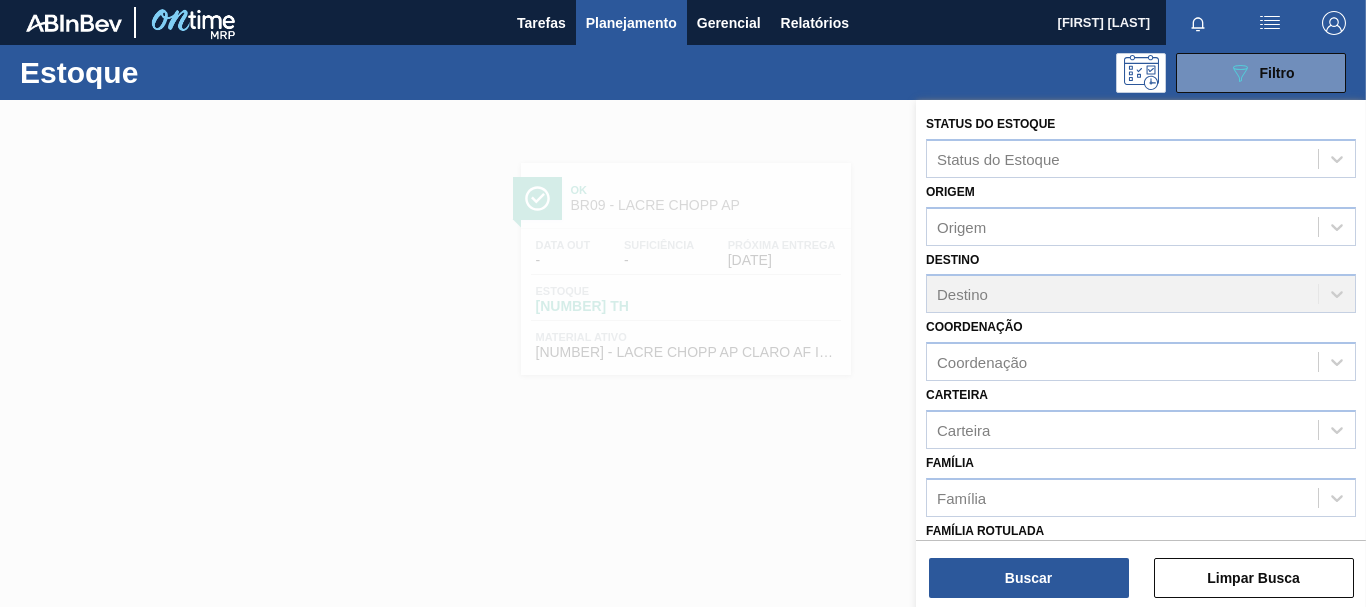 scroll, scrollTop: 378, scrollLeft: 0, axis: vertical 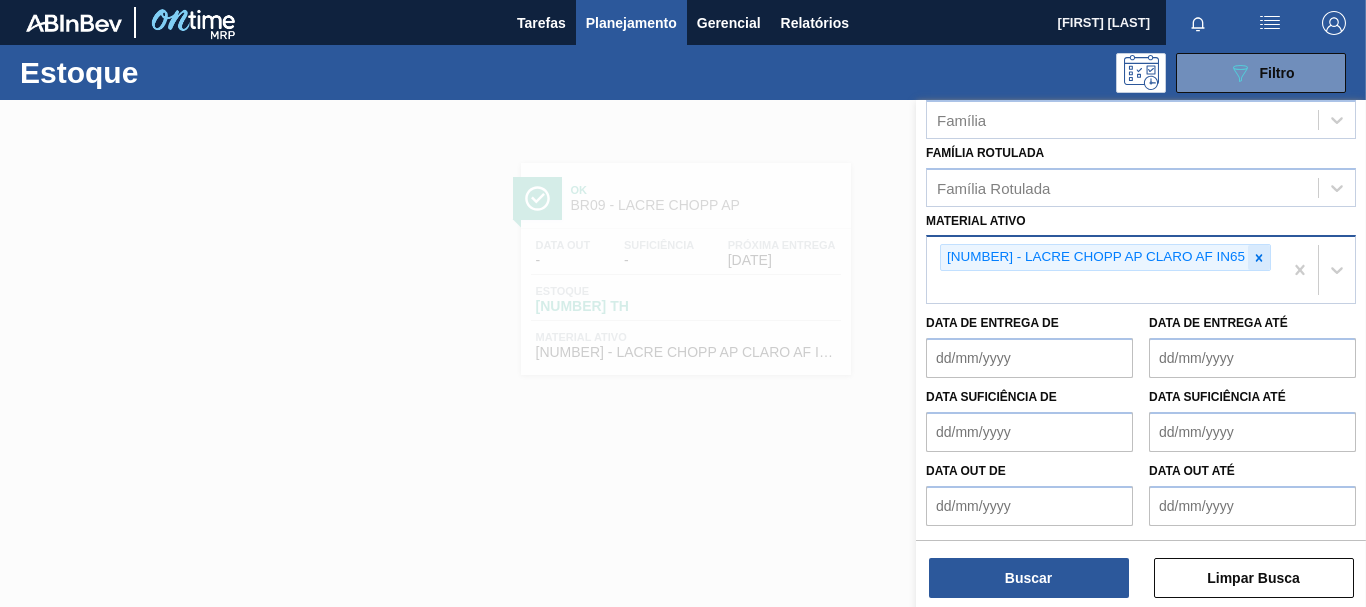 click 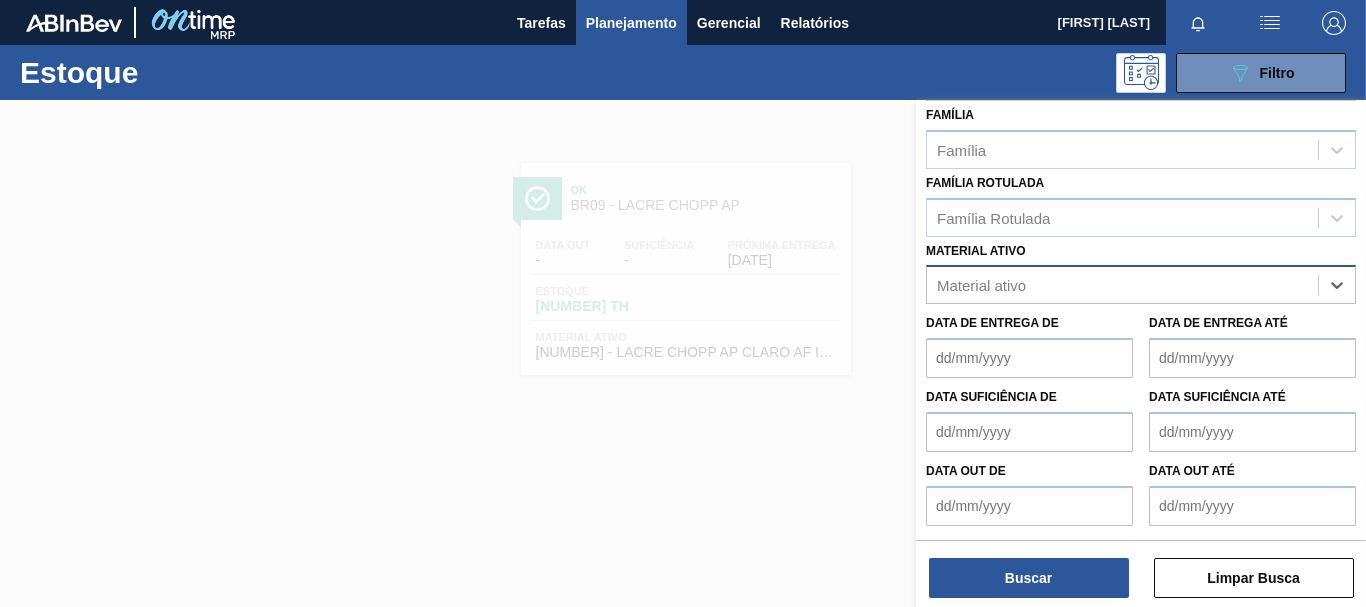 scroll, scrollTop: 348, scrollLeft: 0, axis: vertical 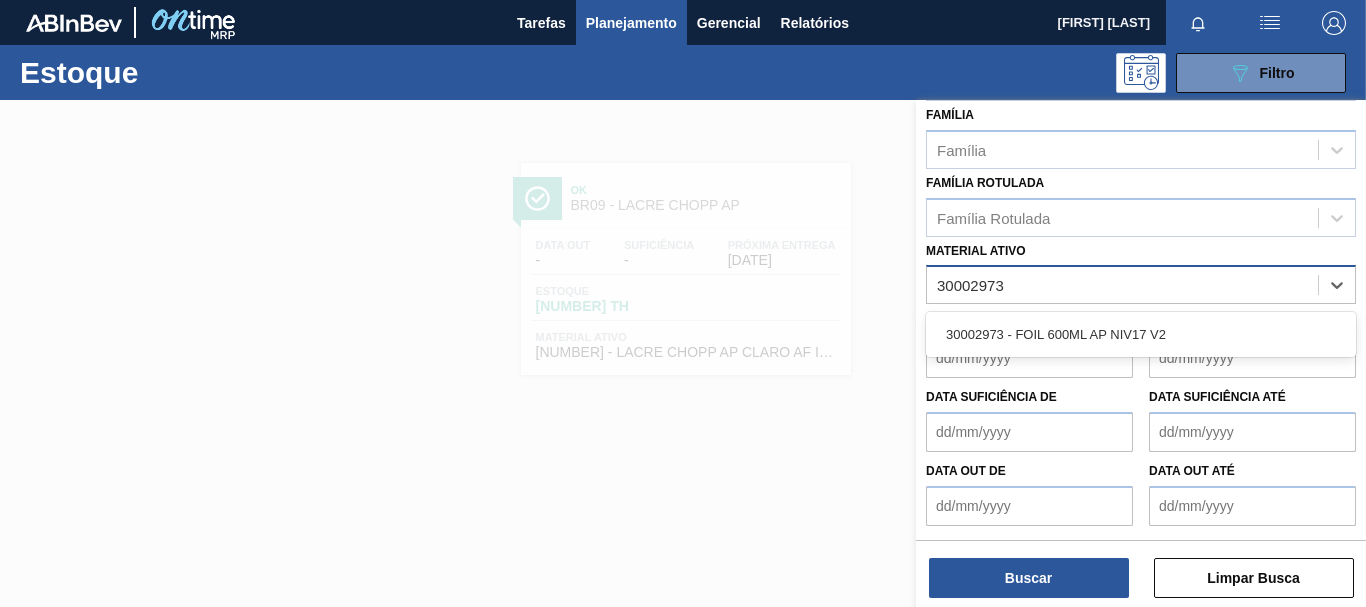 type on "30002973" 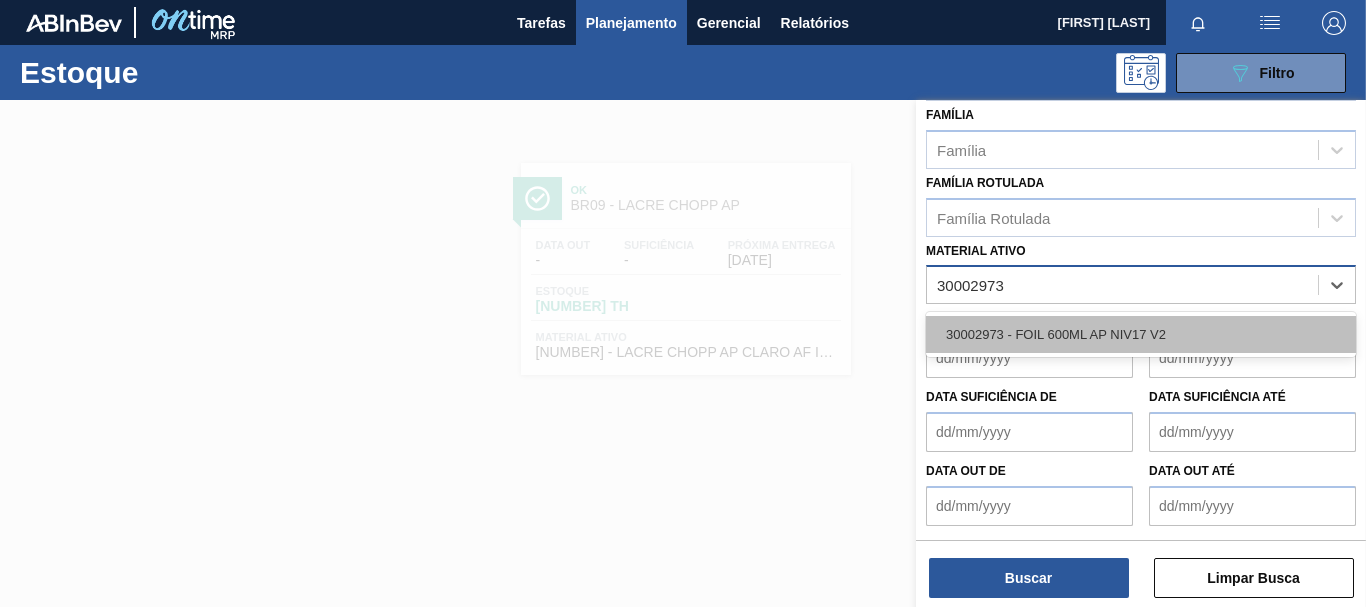 click on "30002973 - FOIL 600ML AP NIV17 V2" at bounding box center (1141, 334) 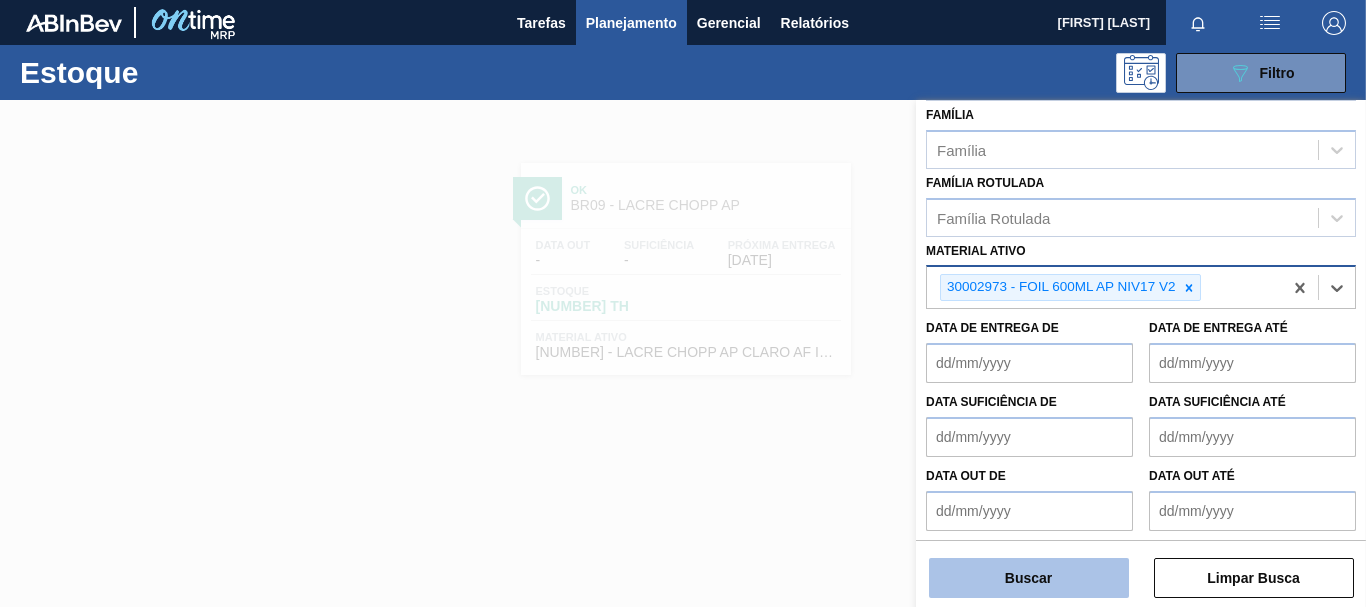 scroll, scrollTop: 353, scrollLeft: 0, axis: vertical 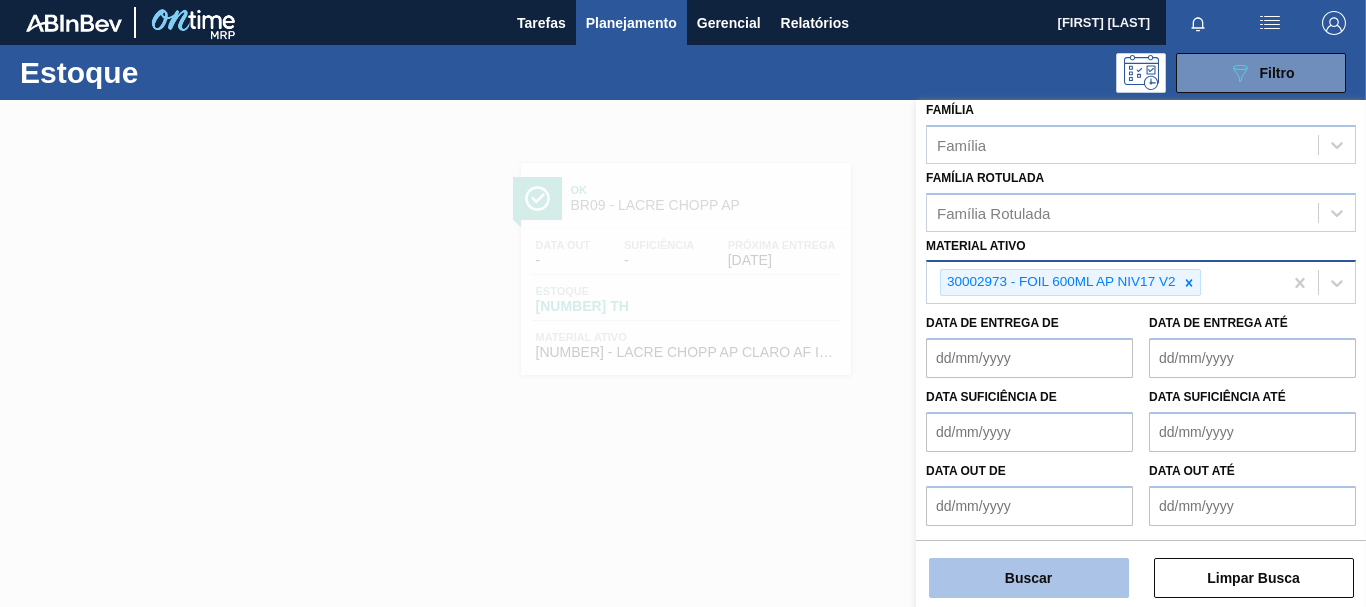 click on "Buscar" at bounding box center [1029, 578] 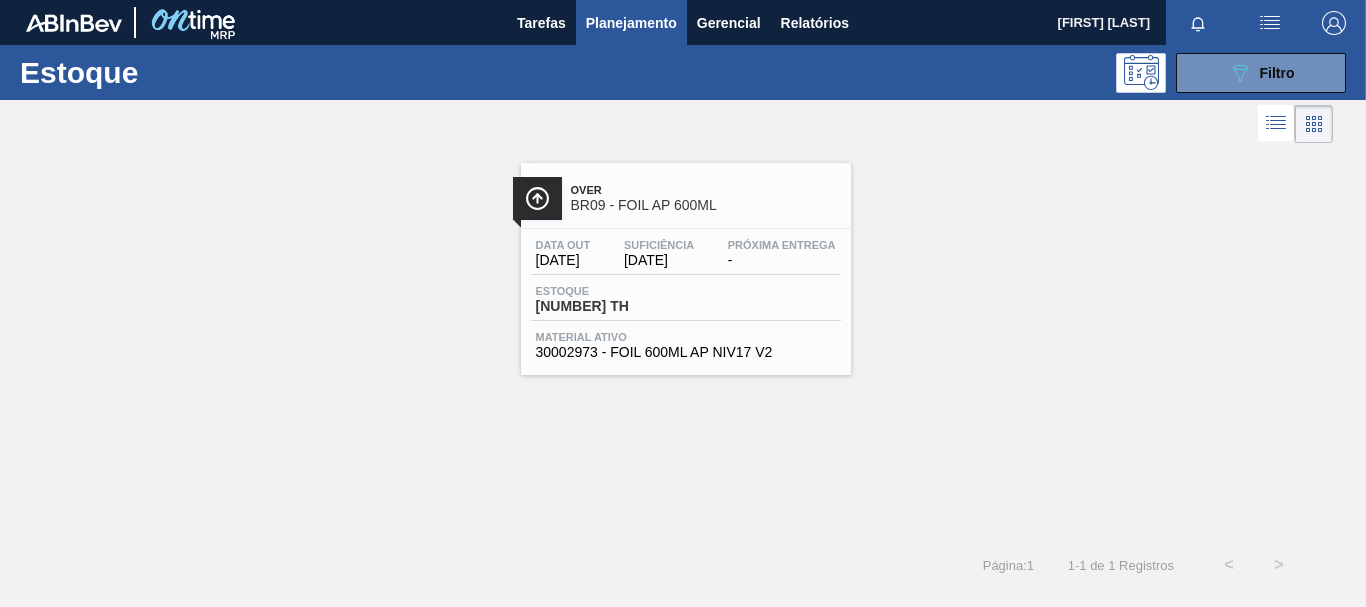 click on "Data out [DATE] Suficiência [DATE] Próxima Entrega -" at bounding box center [686, 257] 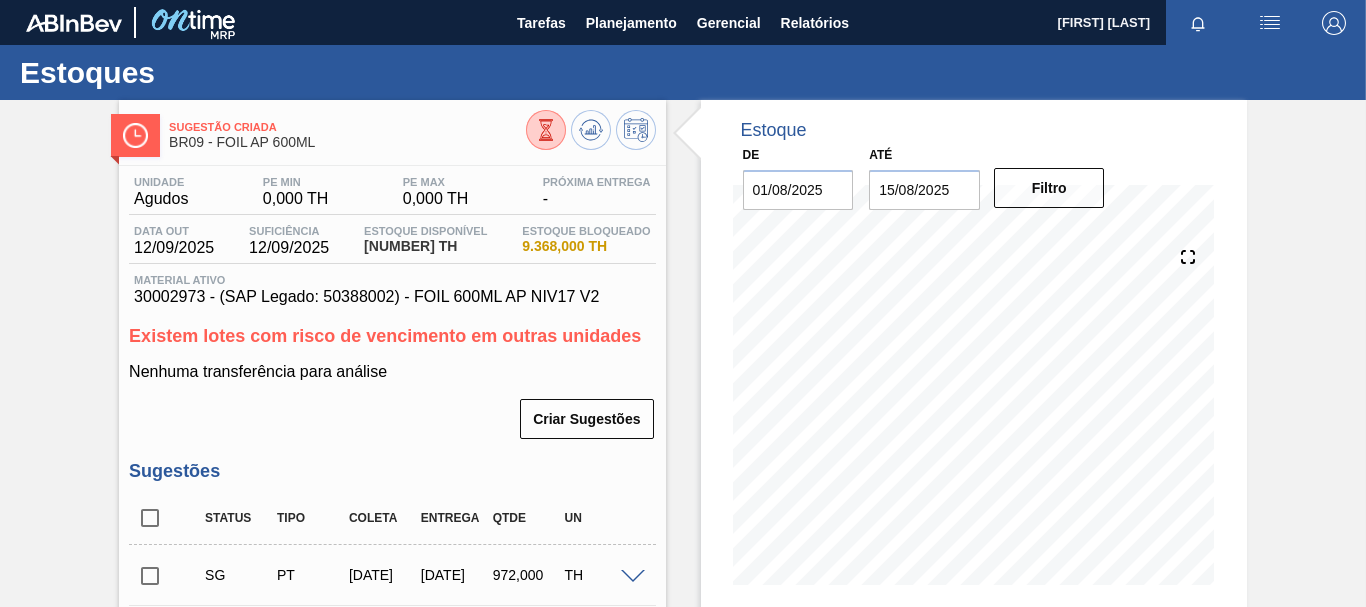 scroll, scrollTop: 400, scrollLeft: 0, axis: vertical 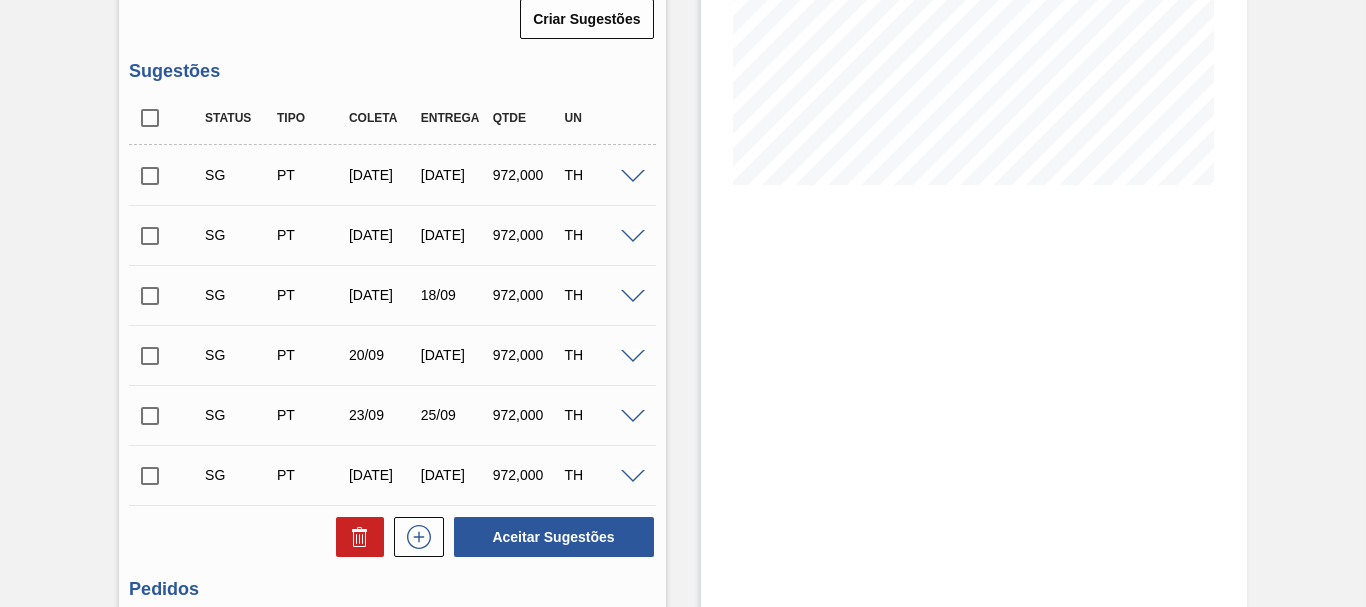 click at bounding box center (633, 177) 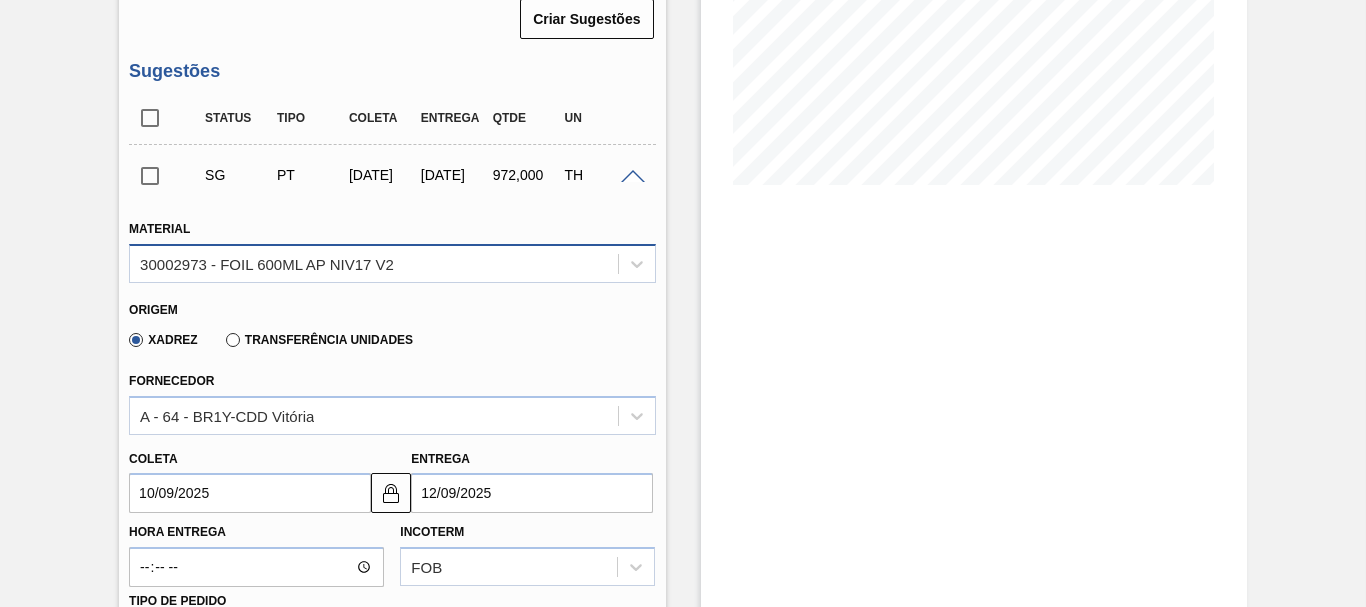 scroll, scrollTop: 0, scrollLeft: 0, axis: both 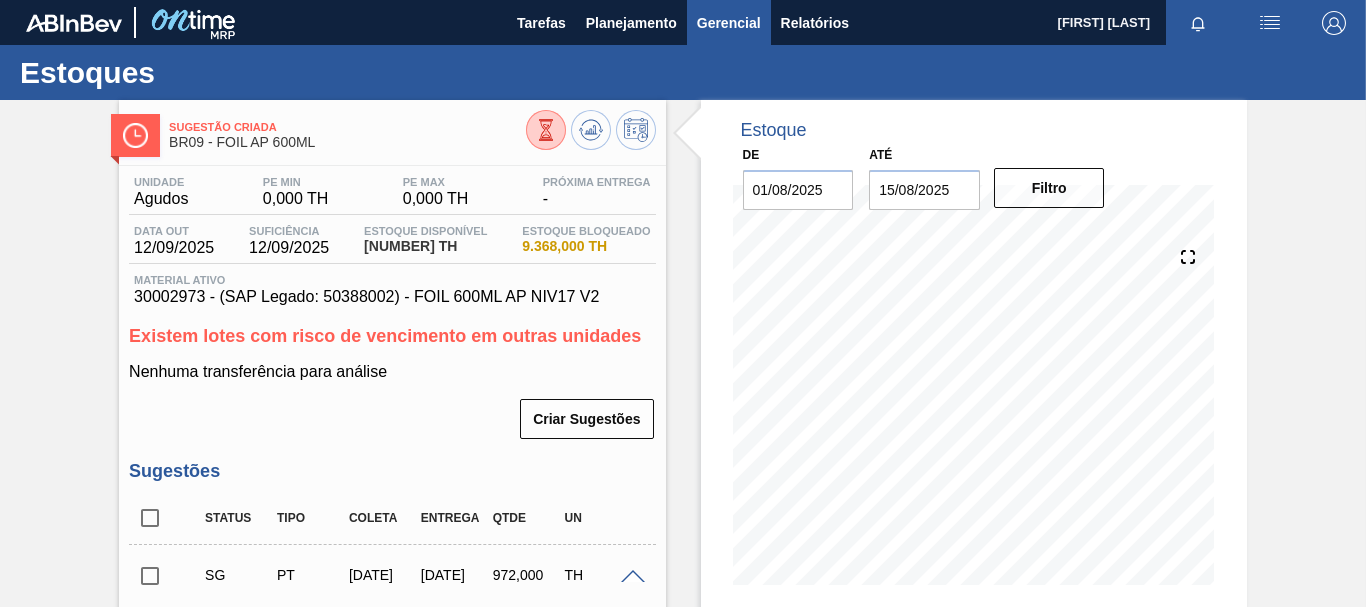 click on "Gerencial" at bounding box center [729, 22] 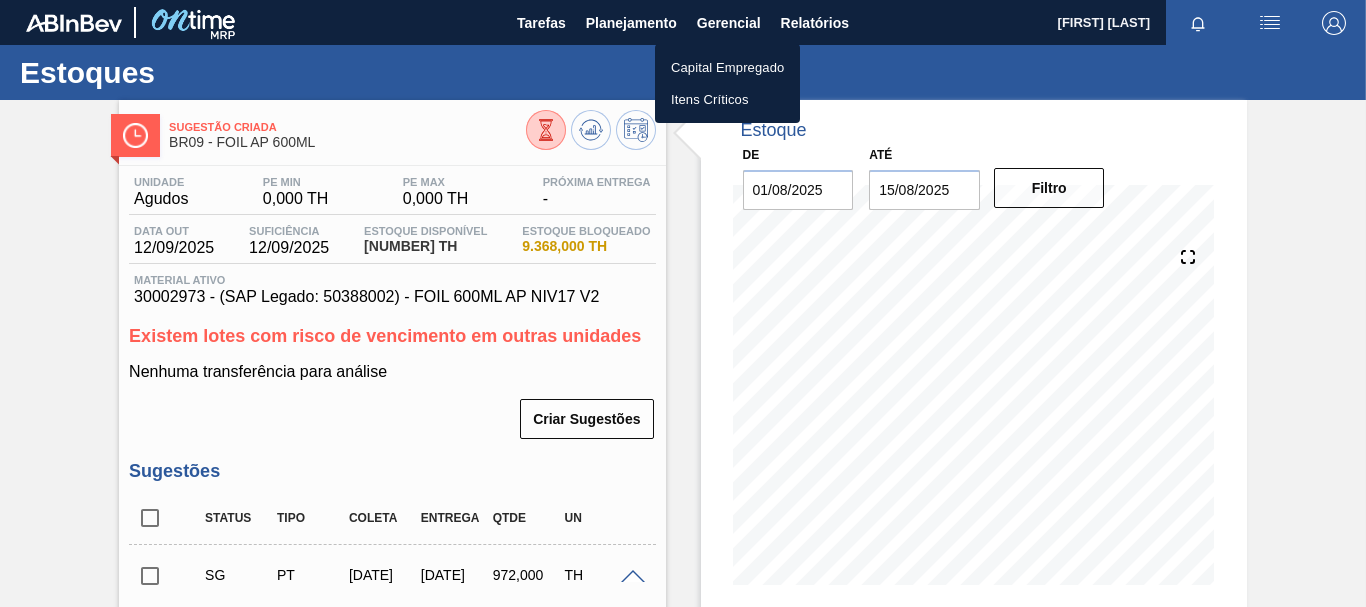 click at bounding box center (683, 303) 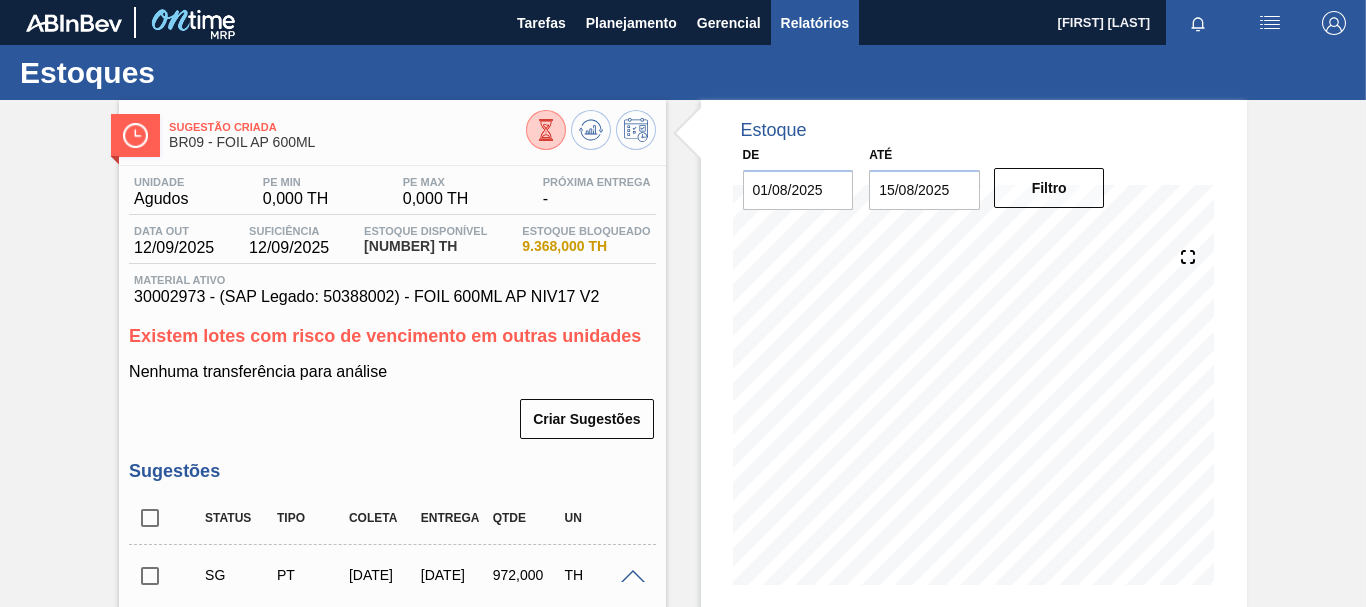 click on "Relatórios" at bounding box center [815, 23] 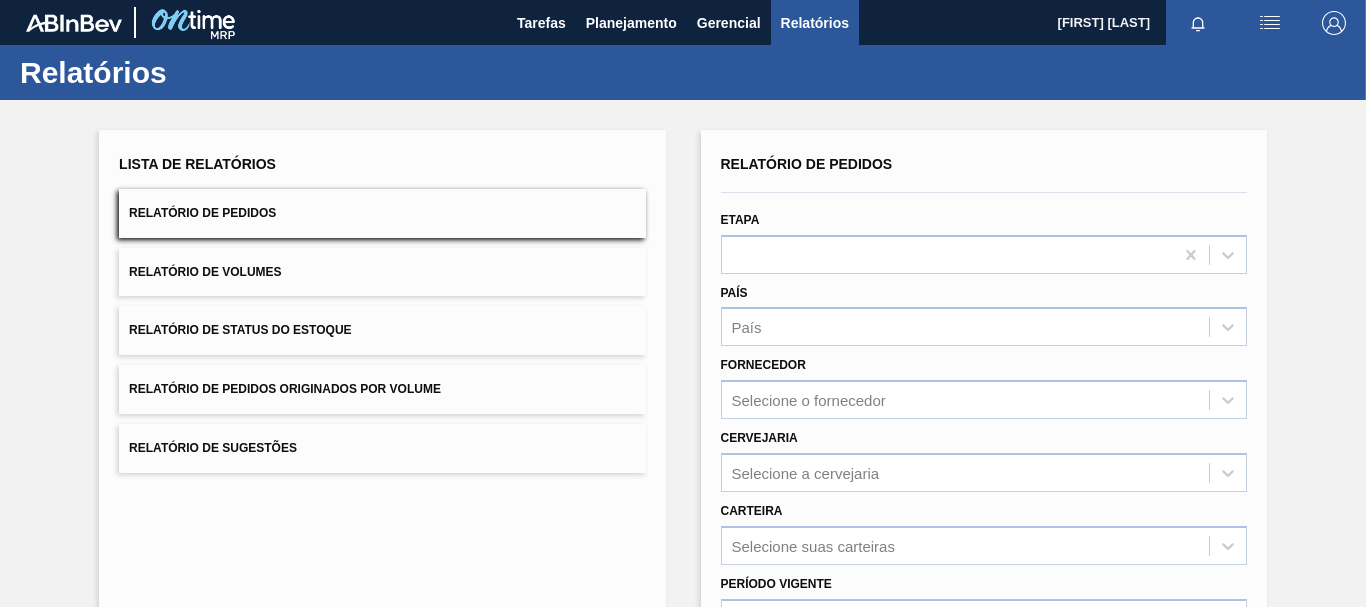 click on "Relatório de Pedidos" at bounding box center (382, 213) 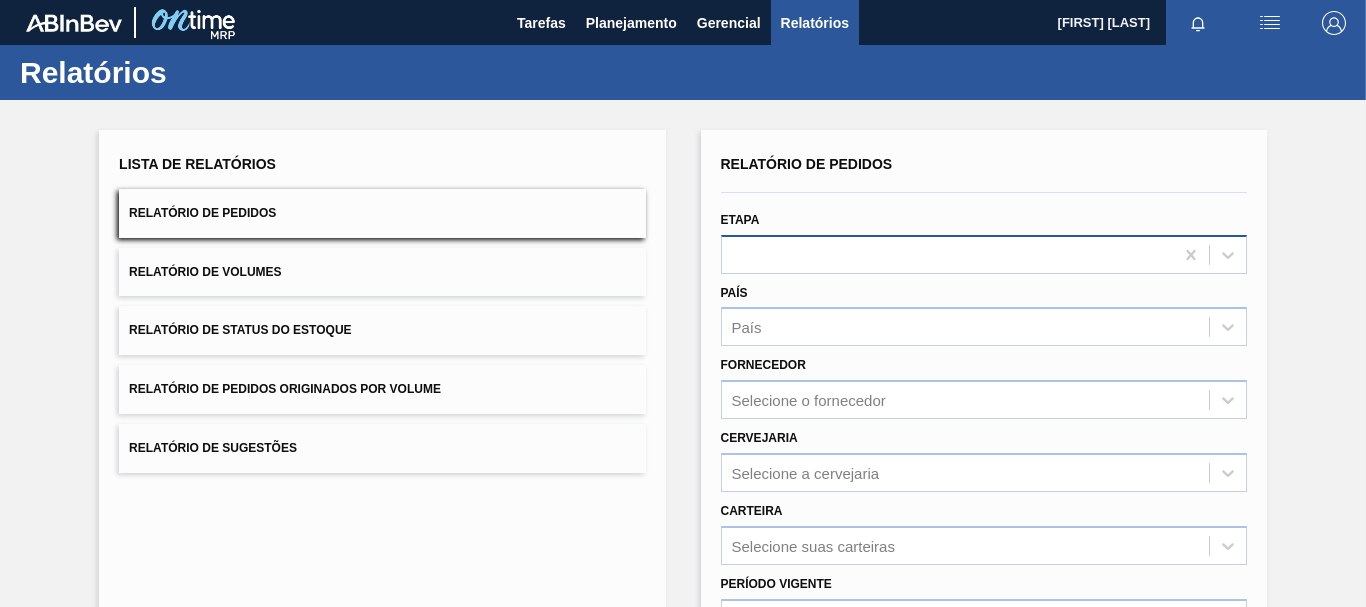click at bounding box center [947, 254] 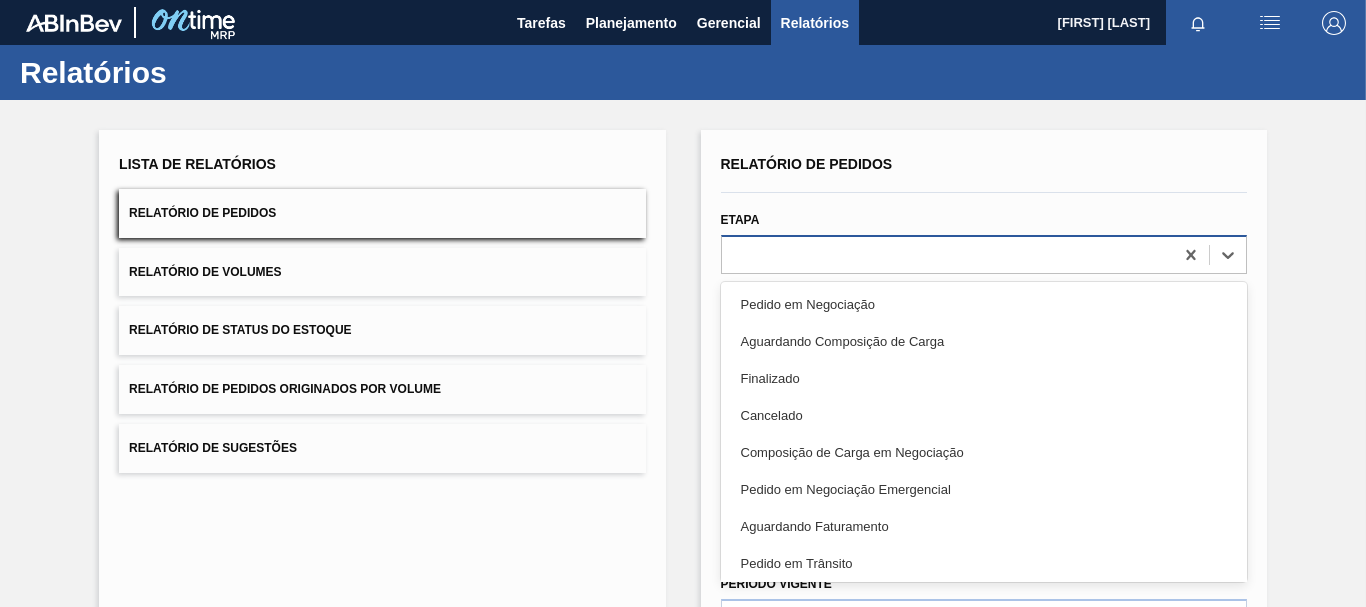 click at bounding box center [947, 254] 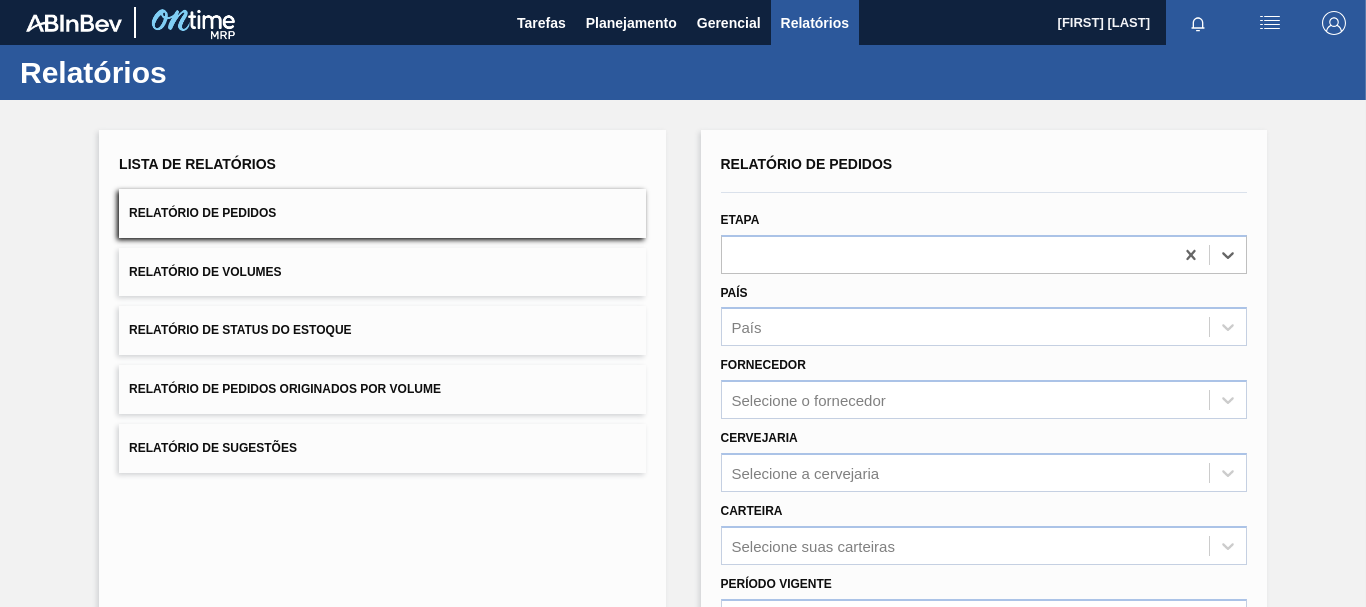 scroll, scrollTop: 100, scrollLeft: 0, axis: vertical 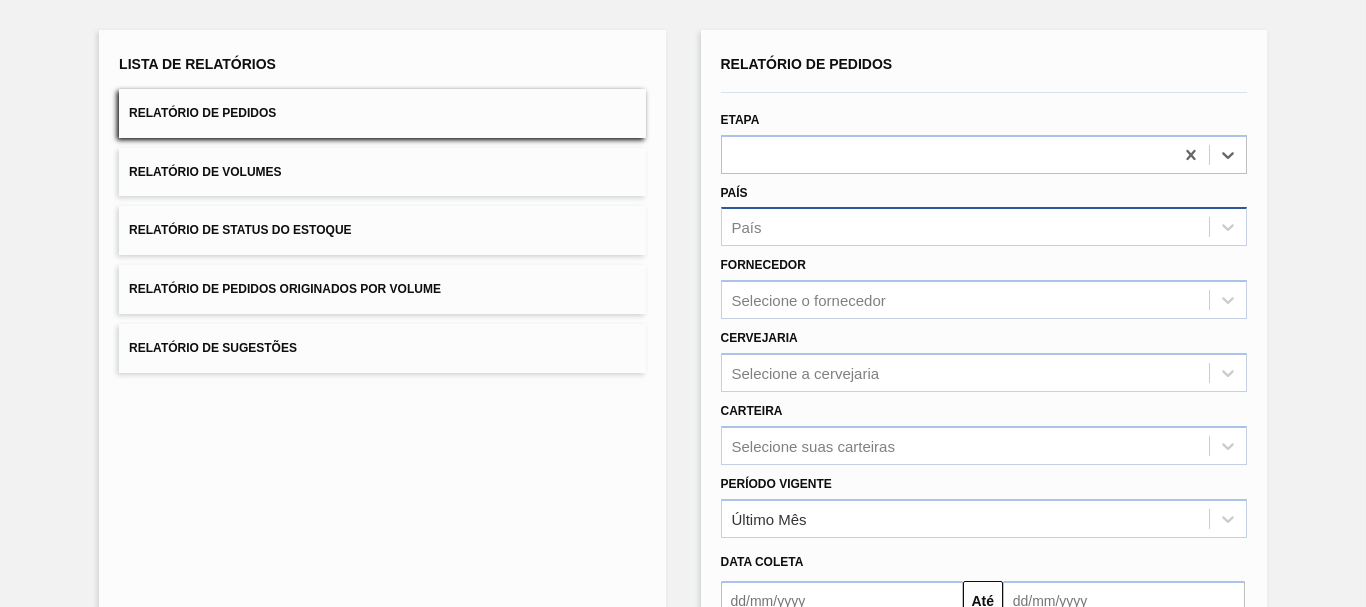 click on "País" at bounding box center [965, 227] 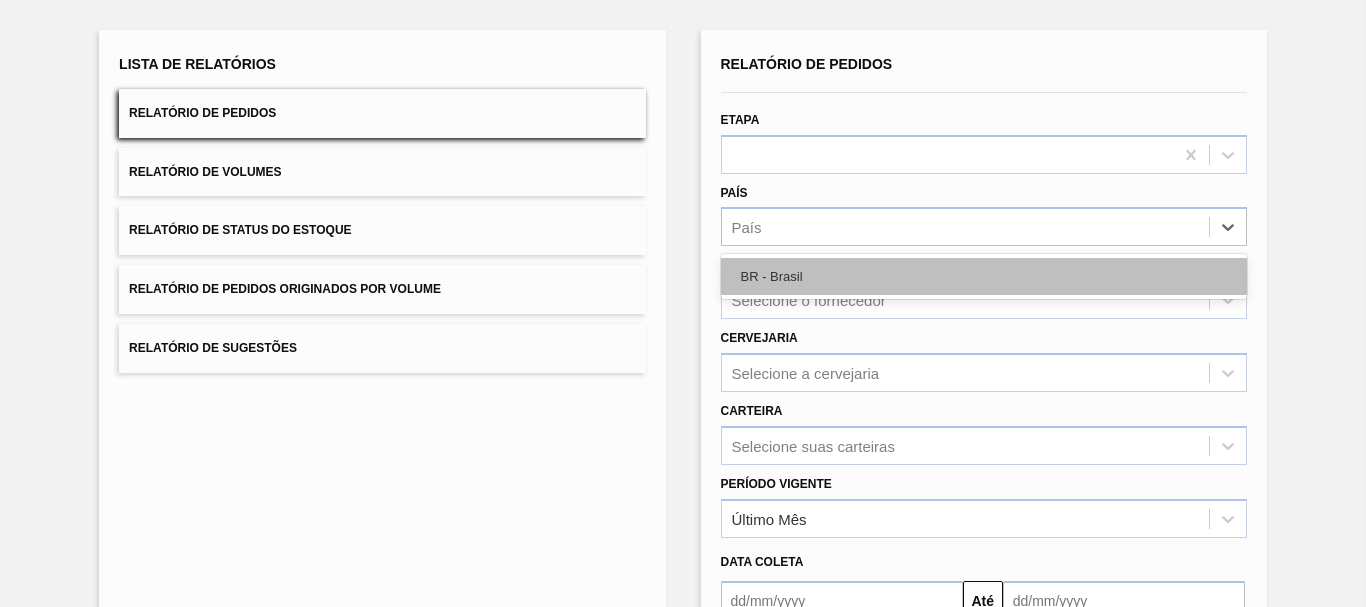 click on "BR - Brasil" at bounding box center [984, 276] 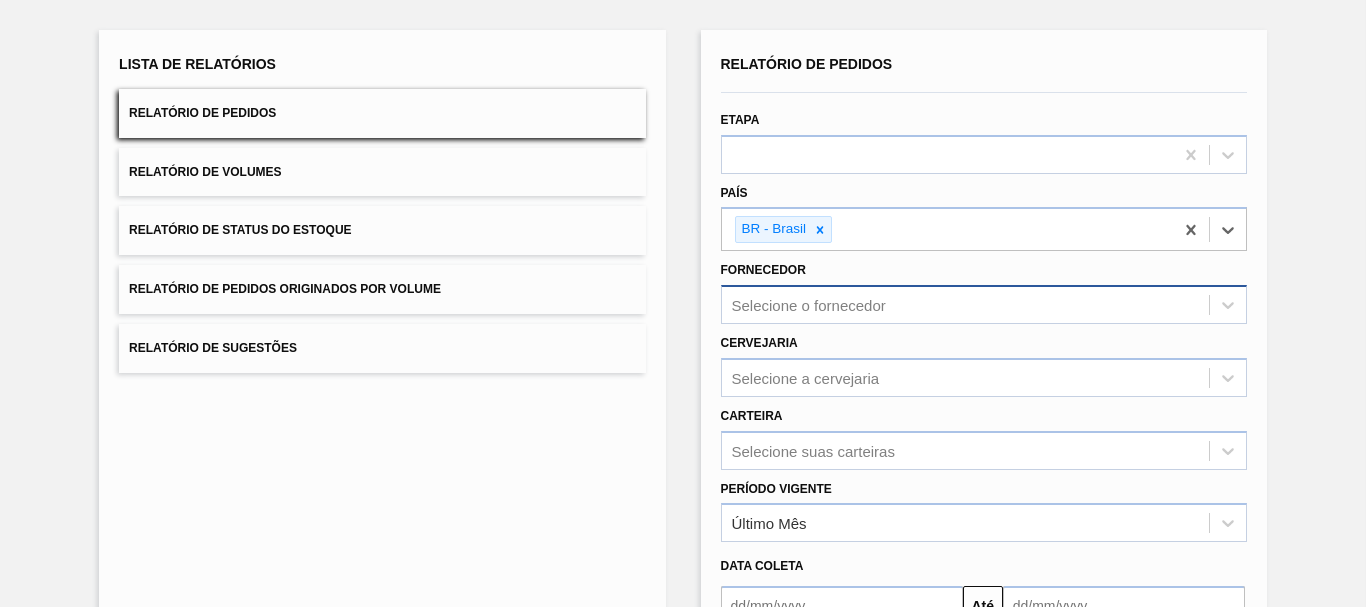 click on "Relatório de Pedidos Originados por Volume Selecione o fornecedor Cervejaria Selecione a cervejaria Carteira Selecione suas carteiras Período Vigente Último Mês Data coleta Até Data entrega Até" at bounding box center (984, 380) 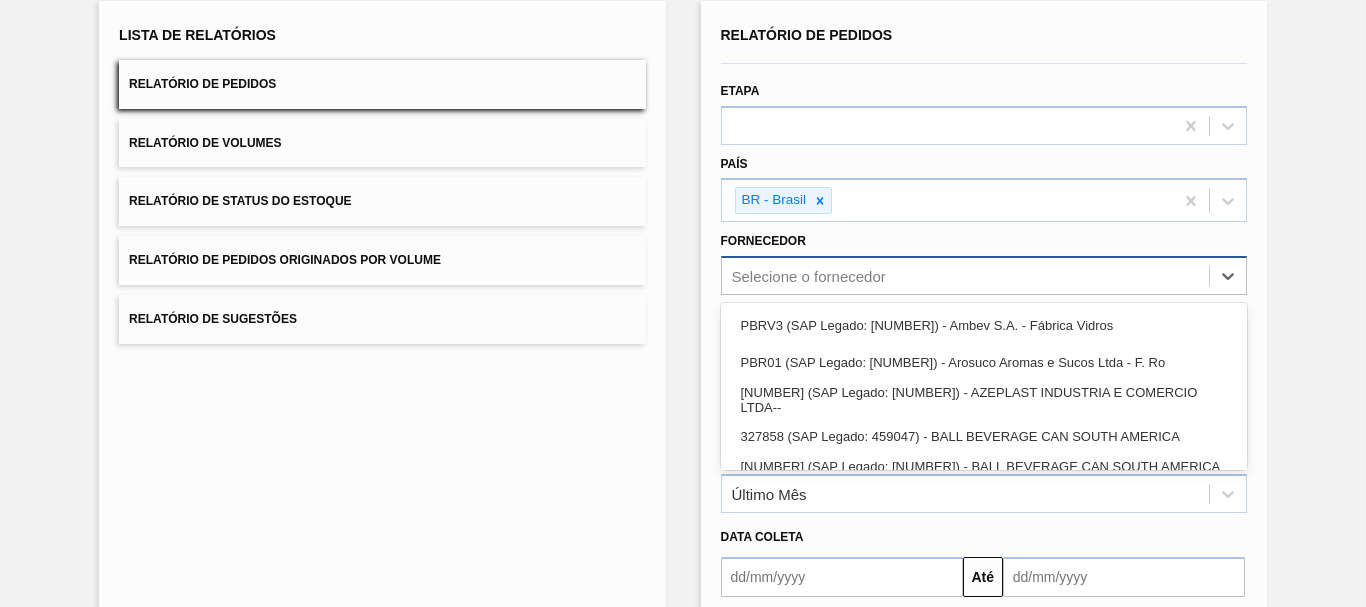 scroll, scrollTop: 133, scrollLeft: 0, axis: vertical 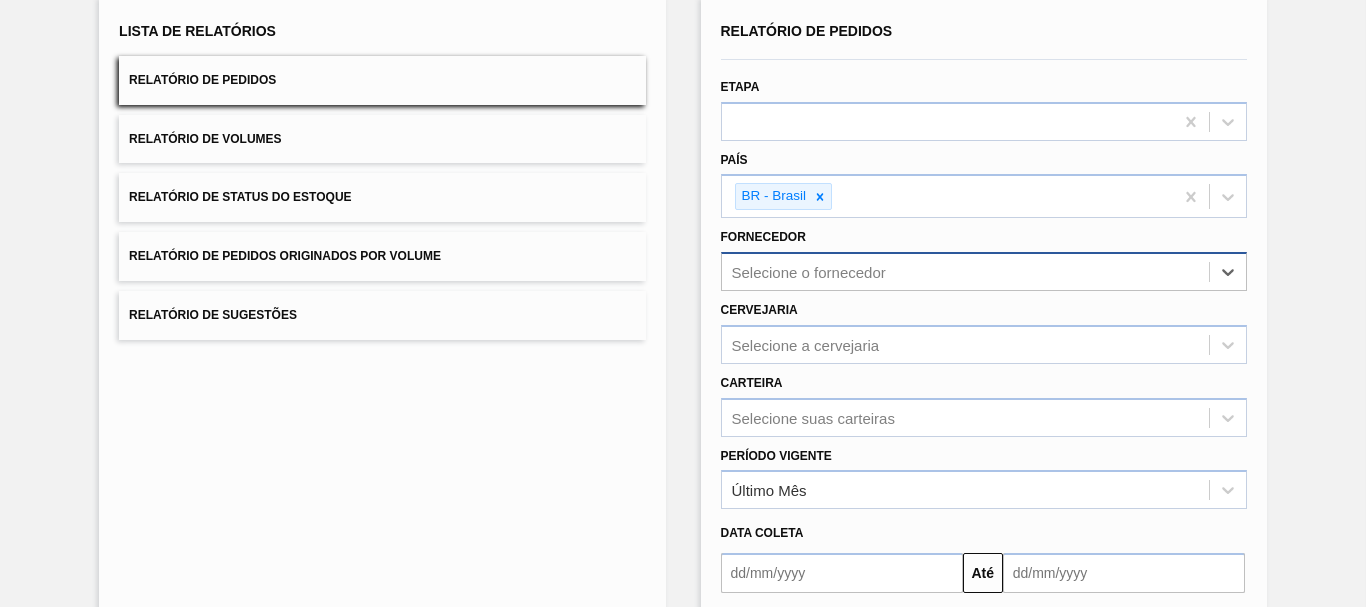 click on "Selecione o fornecedor" at bounding box center (809, 272) 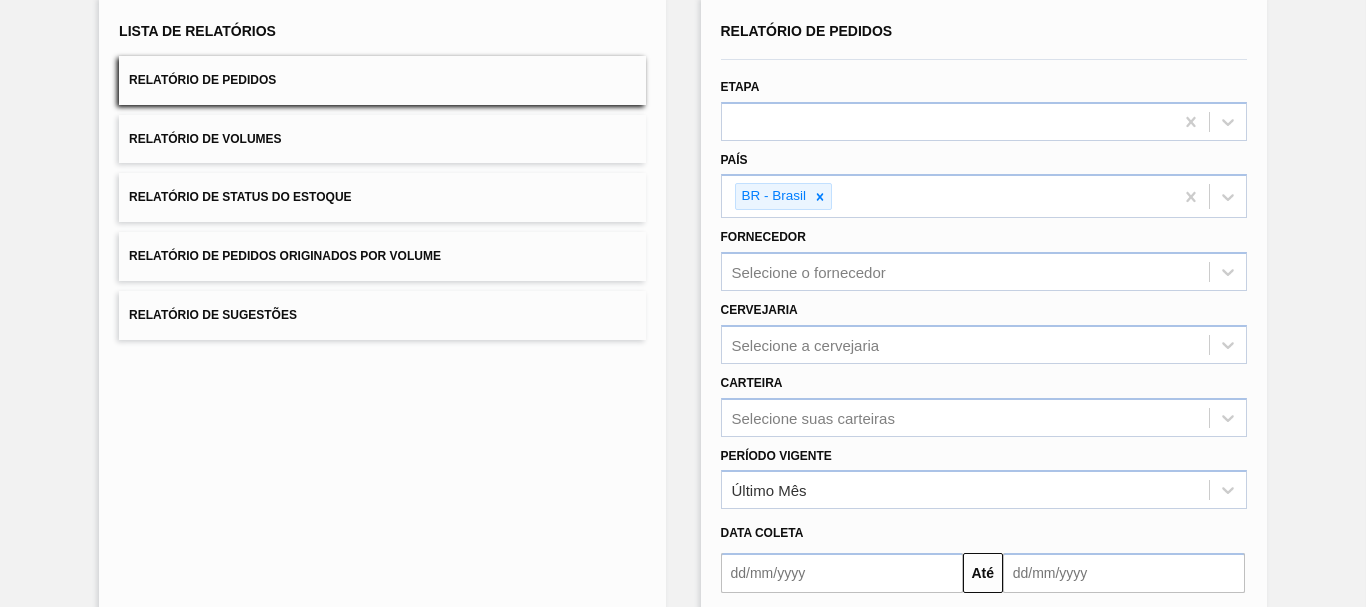 click on "Carteira Selecione suas carteiras" at bounding box center (984, 403) 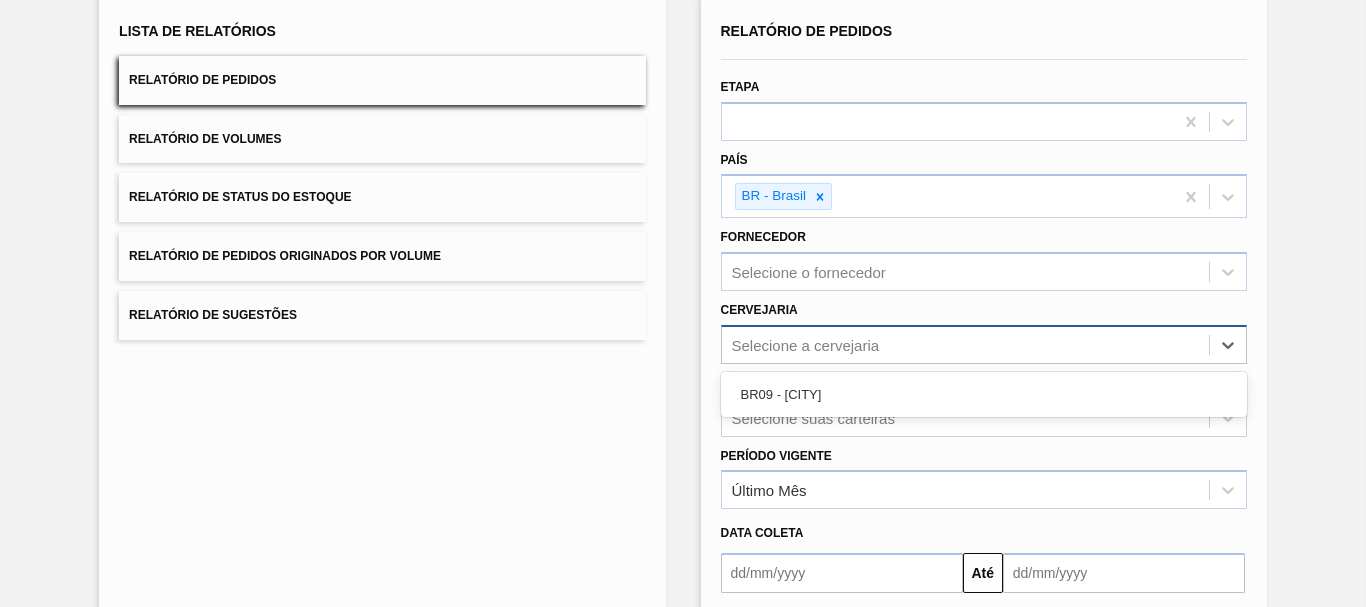 click on "Selecione a cervejaria" at bounding box center (984, 344) 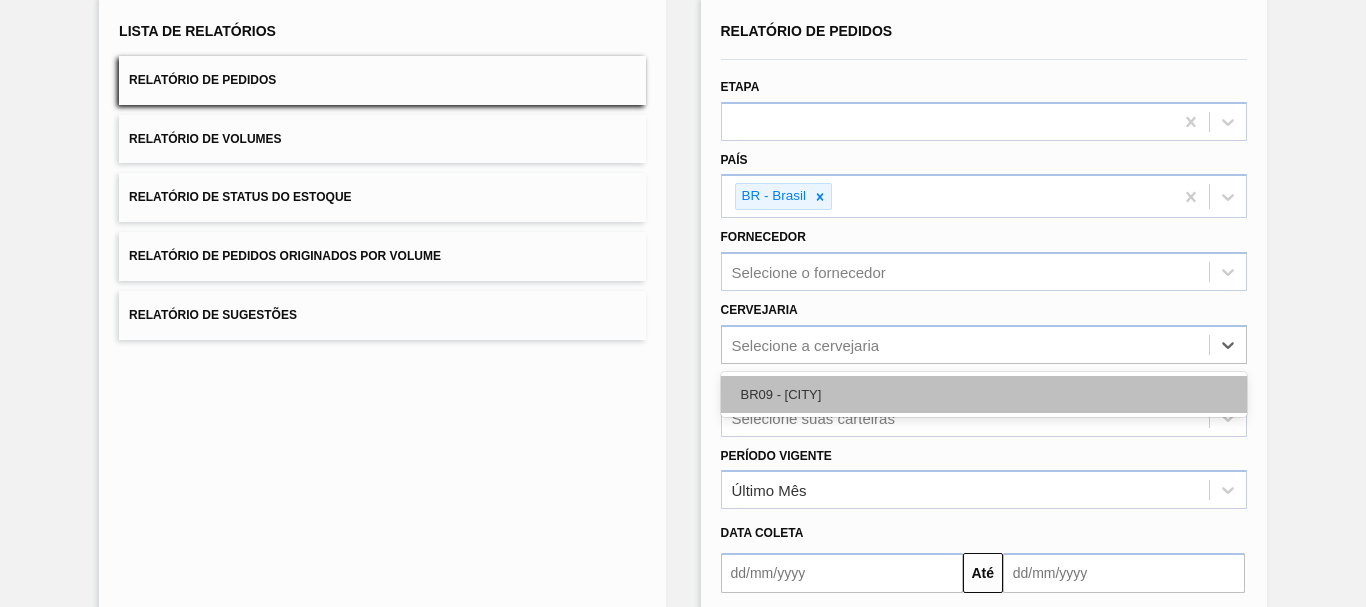 click on "BR09 - [CITY]" at bounding box center (984, 394) 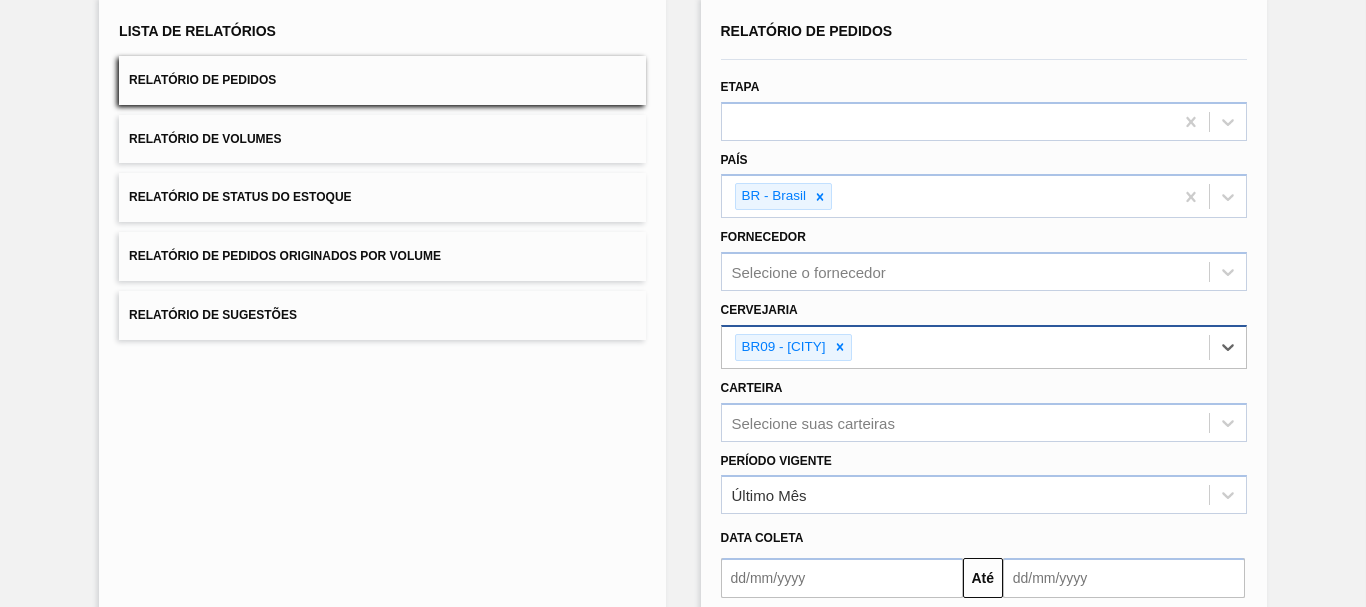 scroll, scrollTop: 329, scrollLeft: 0, axis: vertical 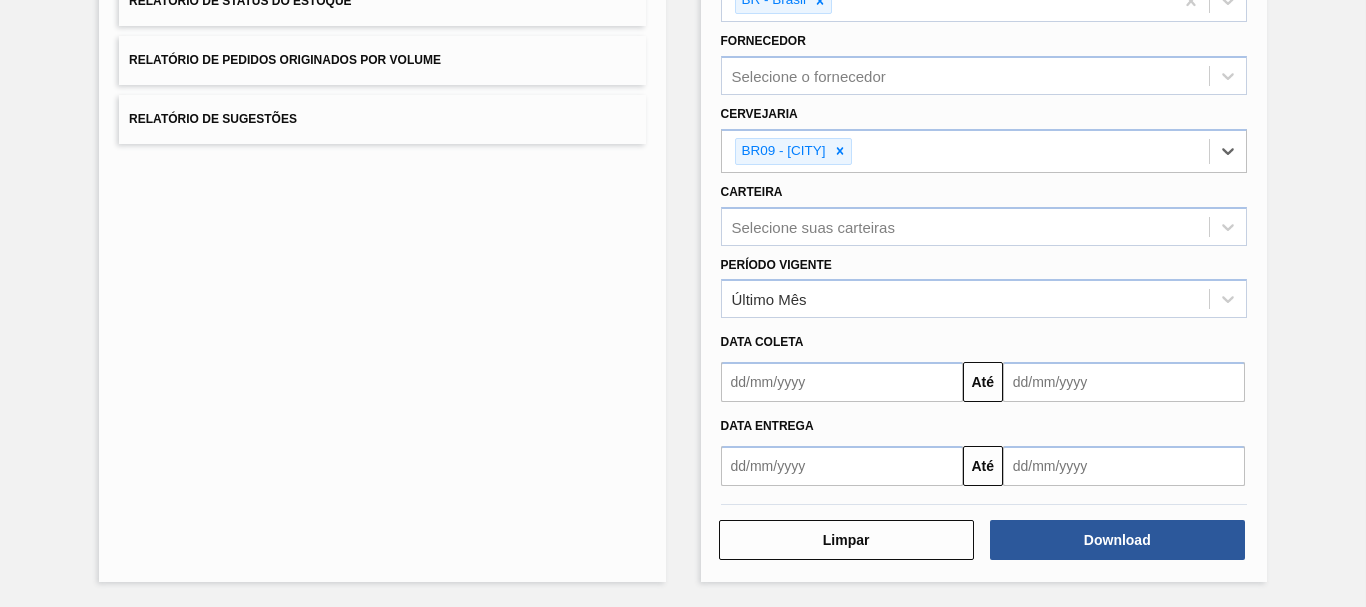 click at bounding box center [842, 466] 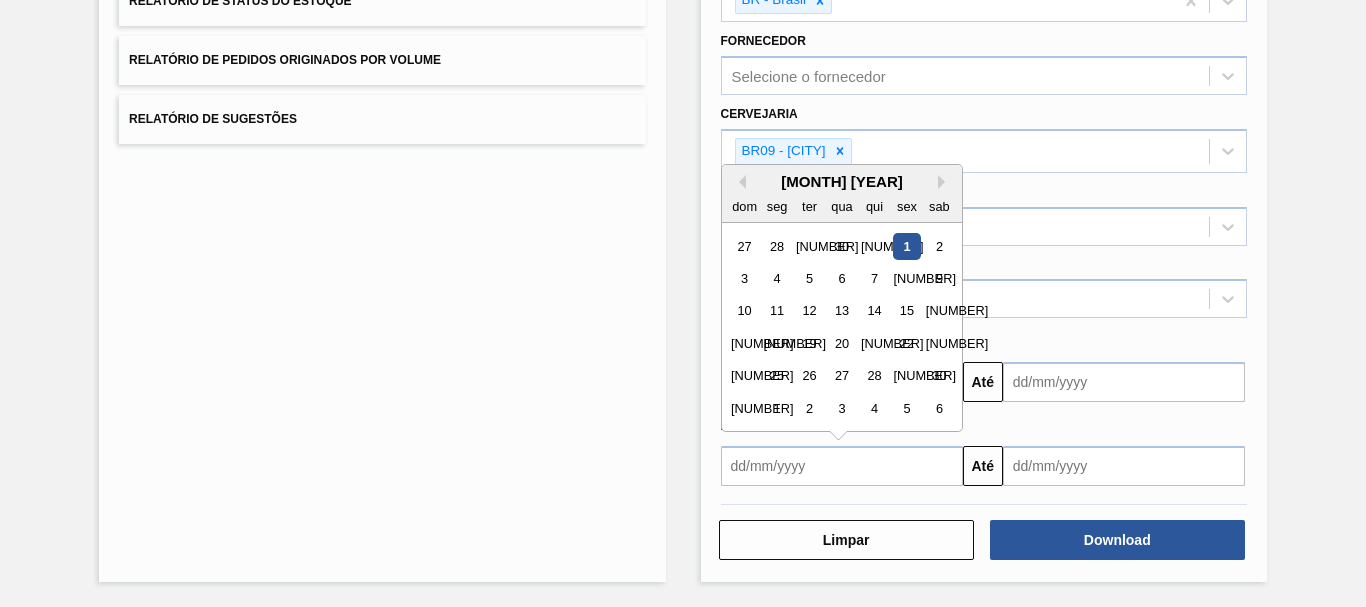 click at bounding box center (842, 466) 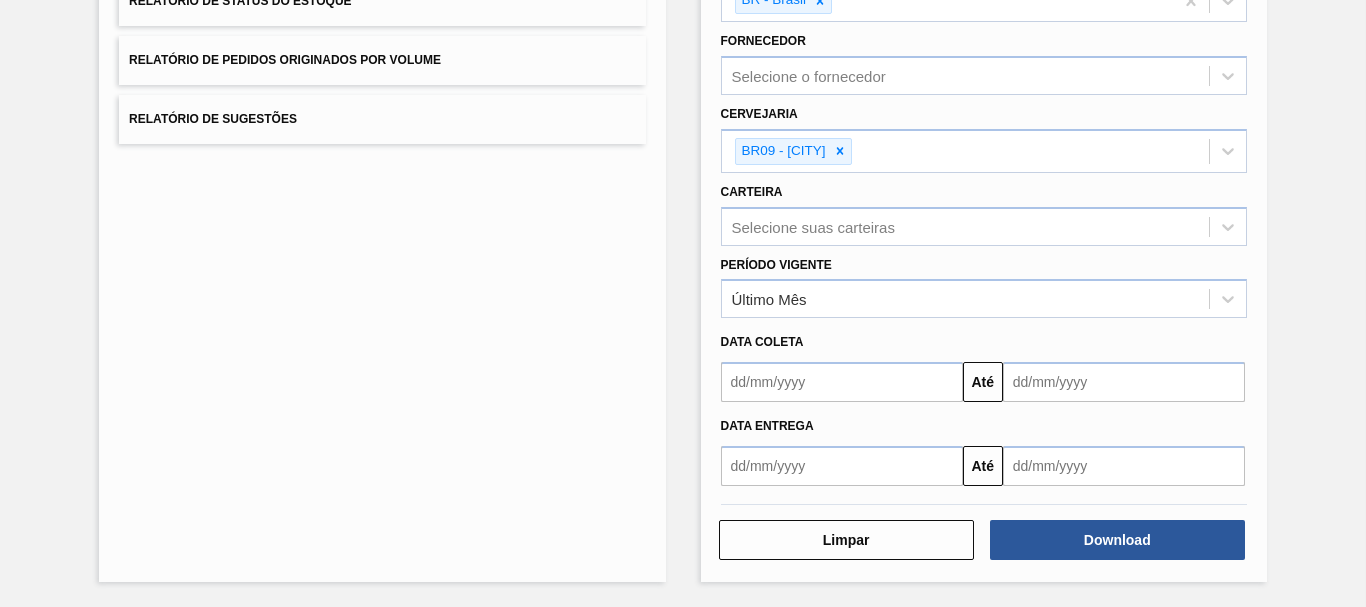 click on "Data entrega" at bounding box center [984, 426] 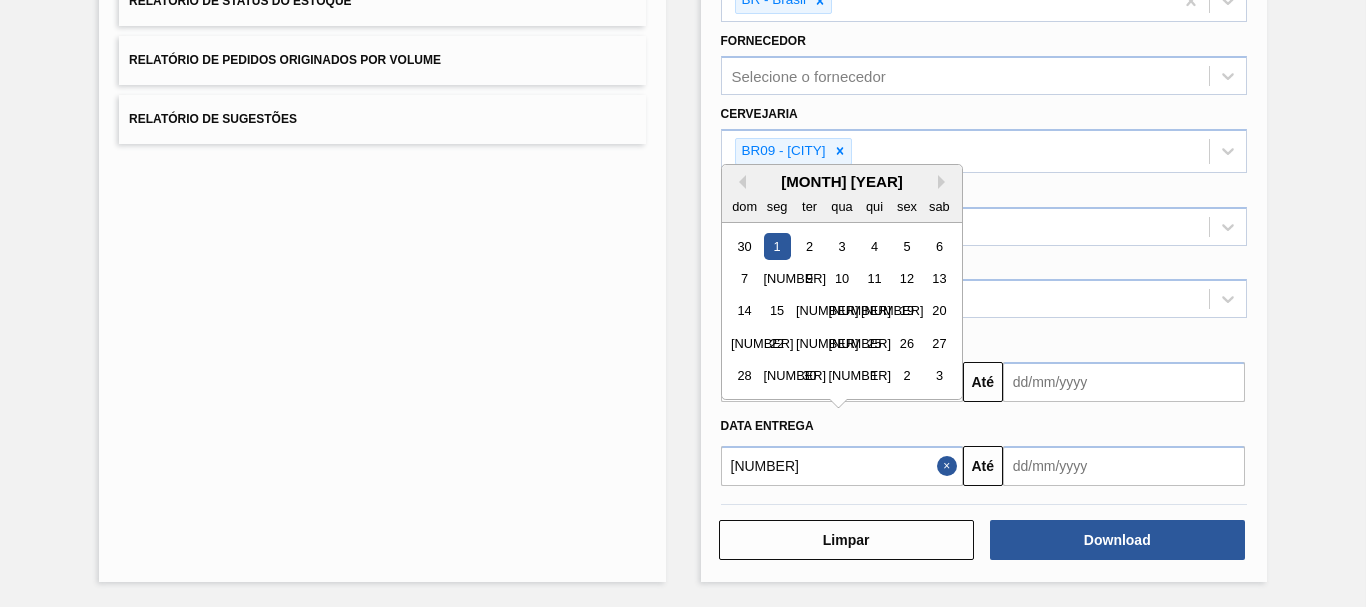 click on "1" at bounding box center (776, 245) 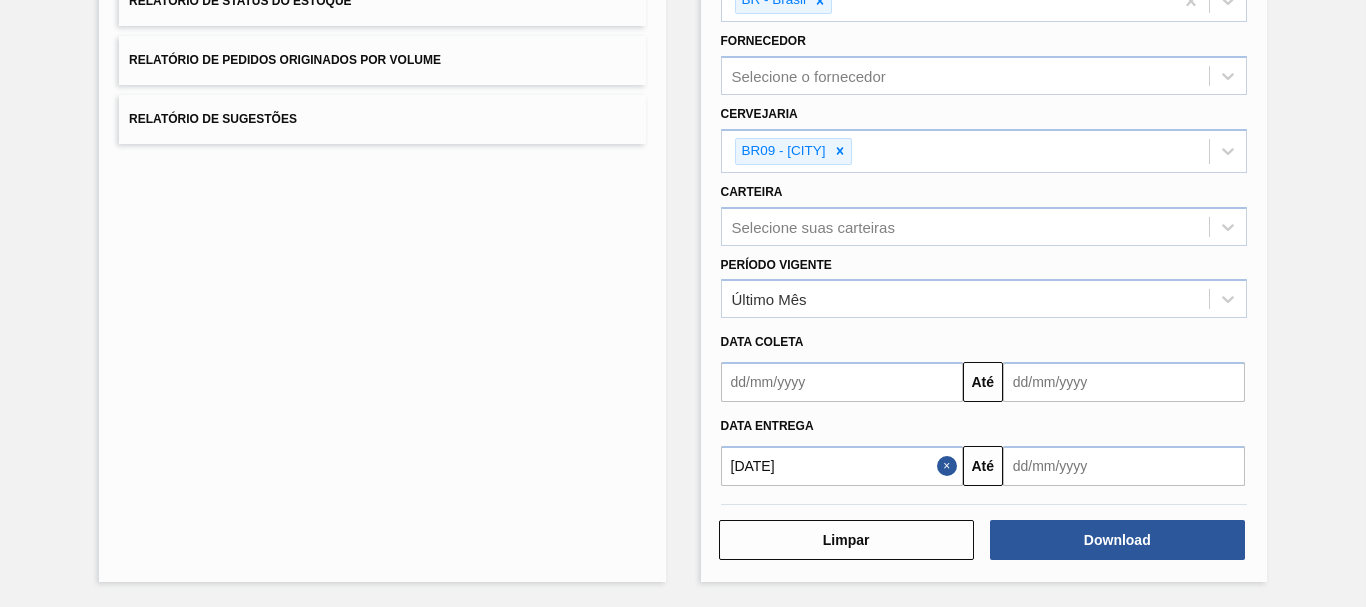 click on "Limpar Download" at bounding box center [984, 524] 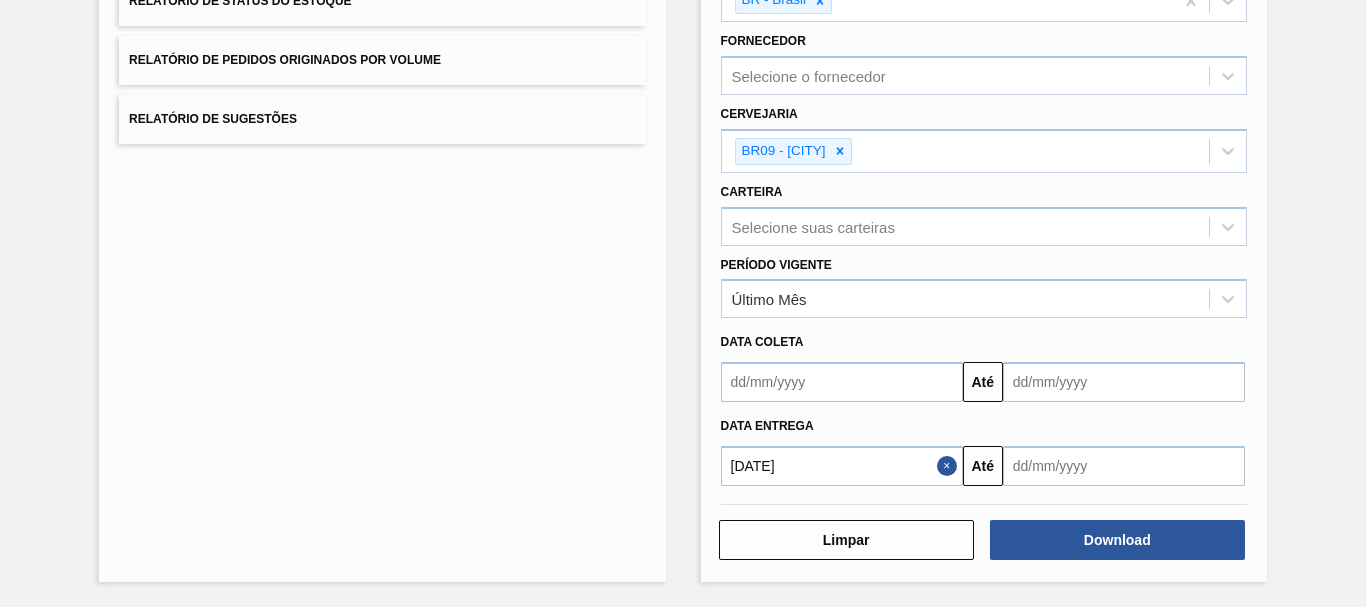 click on "[DATE]" at bounding box center [842, 466] 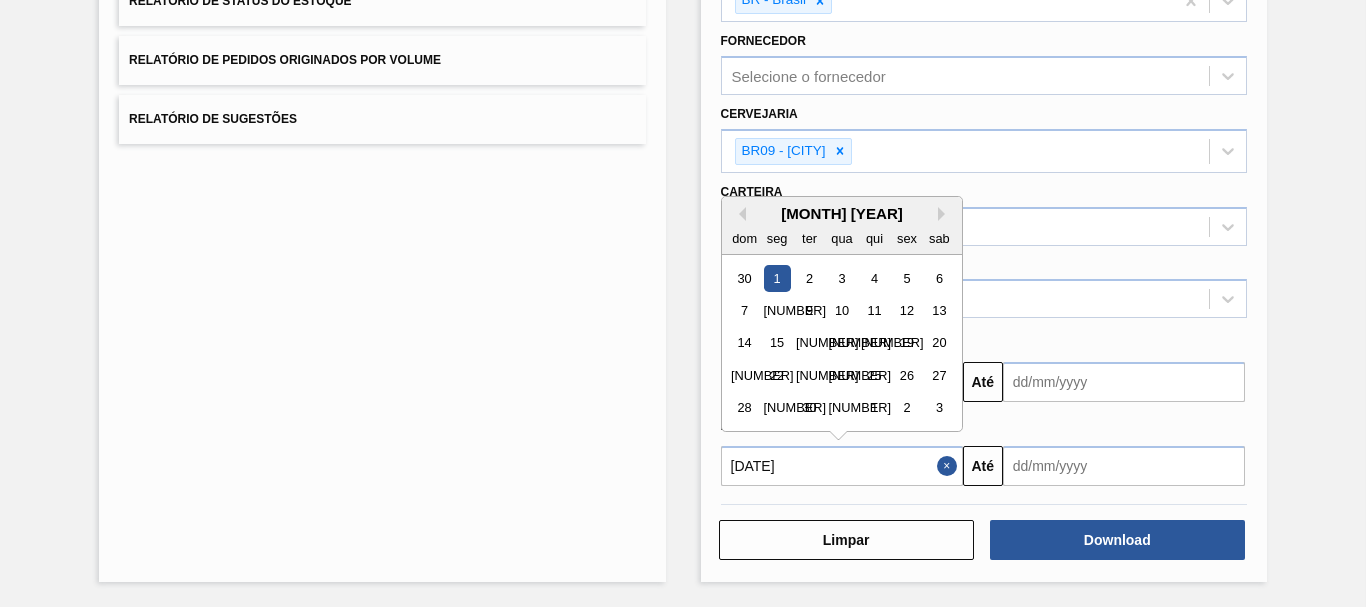 click at bounding box center (950, 466) 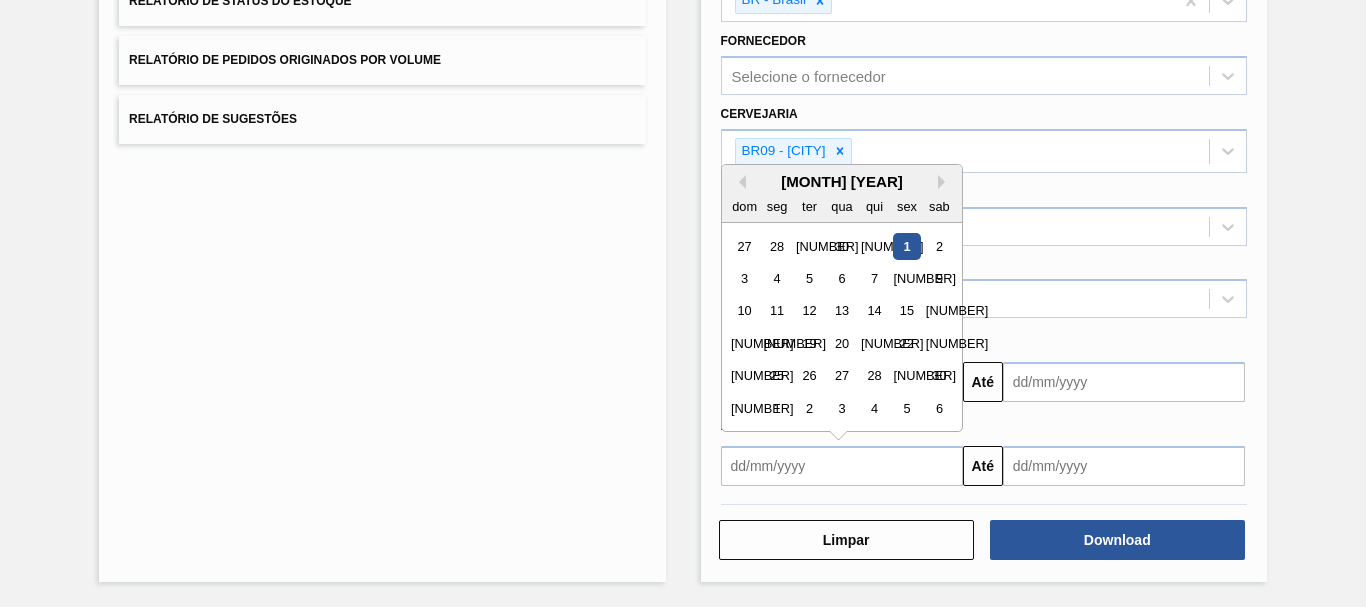 click at bounding box center [842, 466] 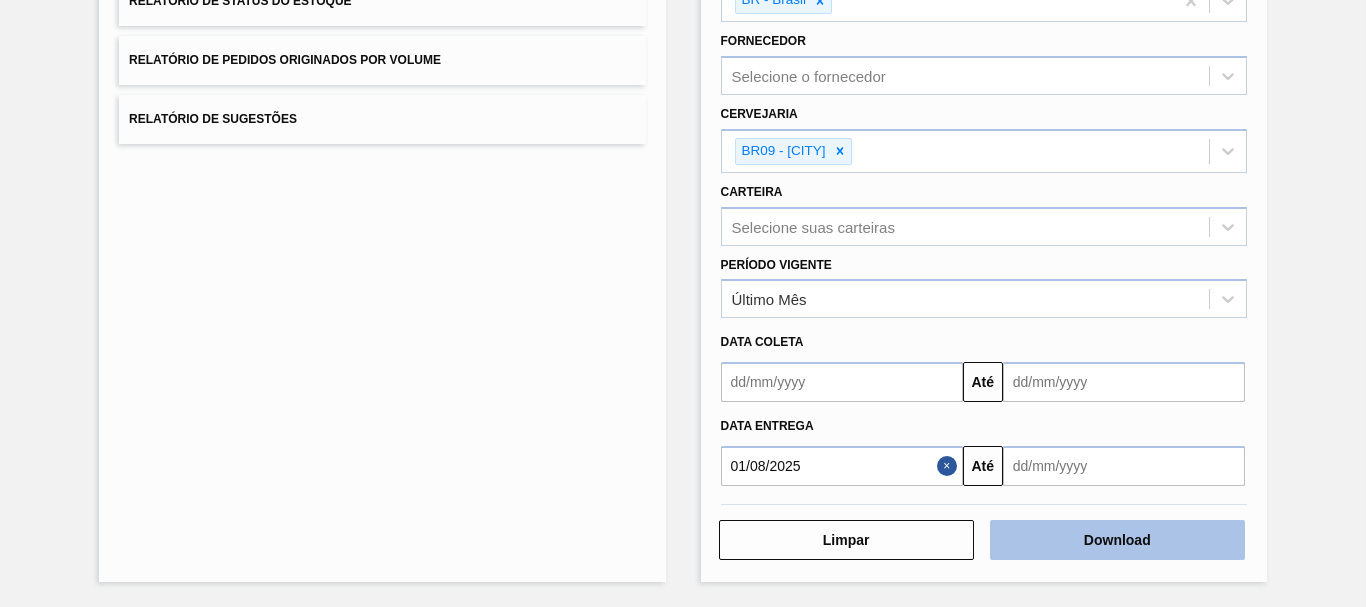 click on "Download" at bounding box center (1117, 540) 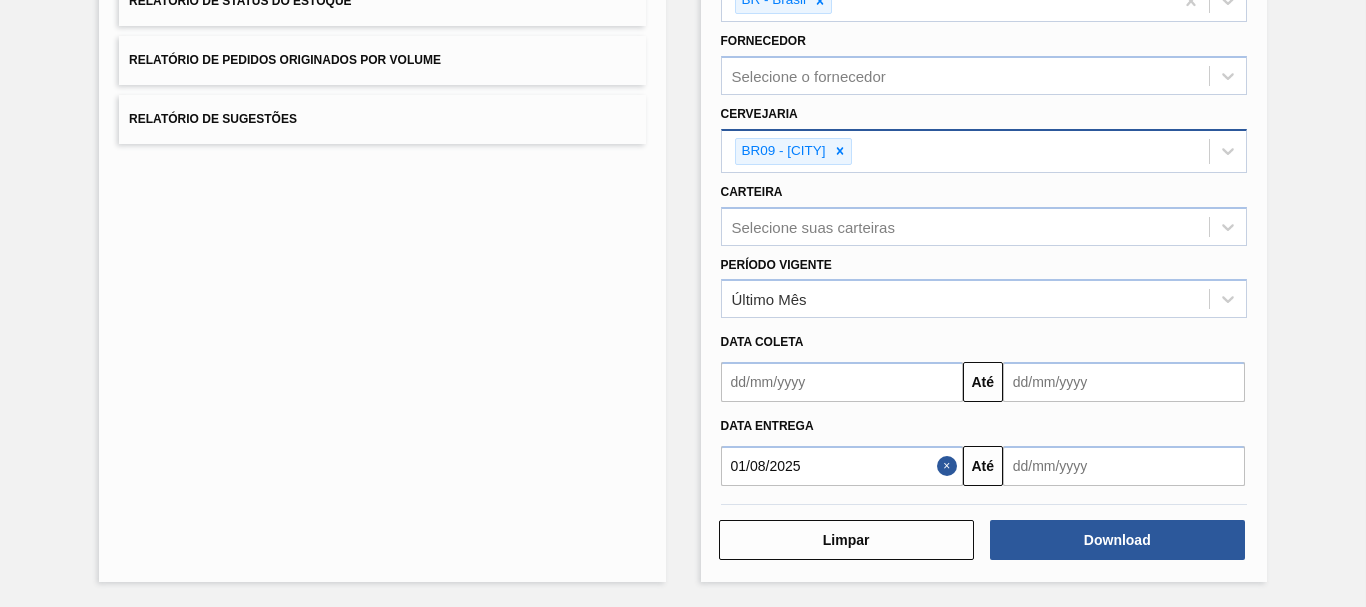 scroll, scrollTop: 0, scrollLeft: 0, axis: both 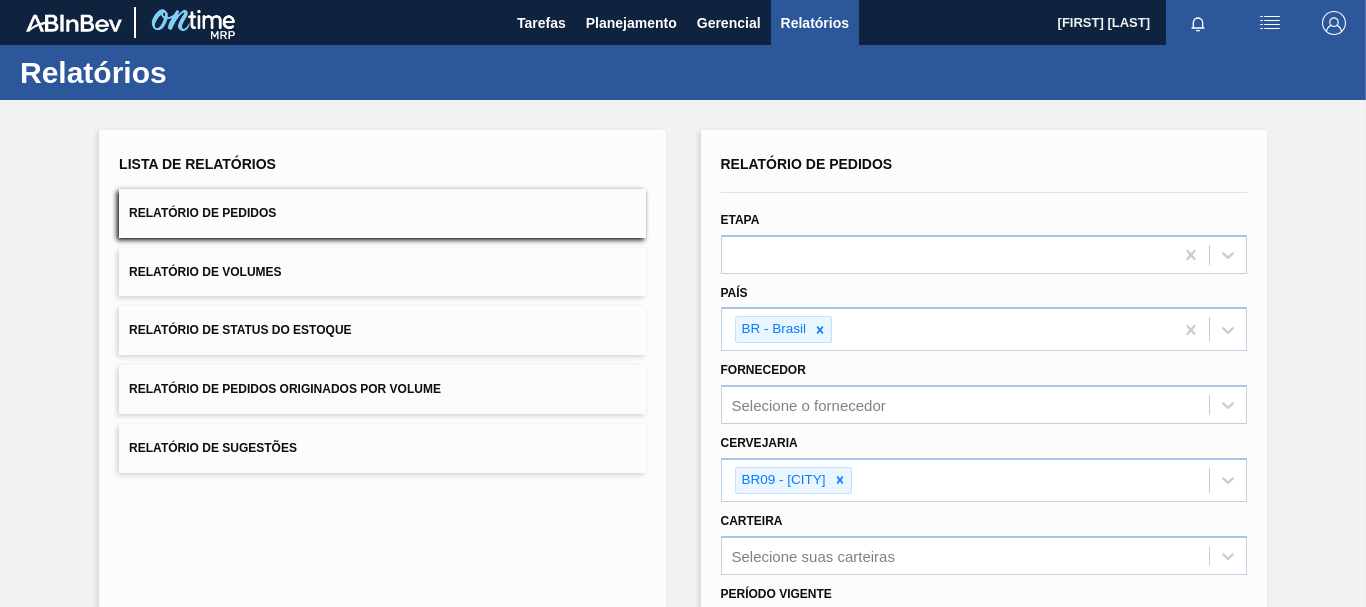 click on "Relatórios" at bounding box center [815, 22] 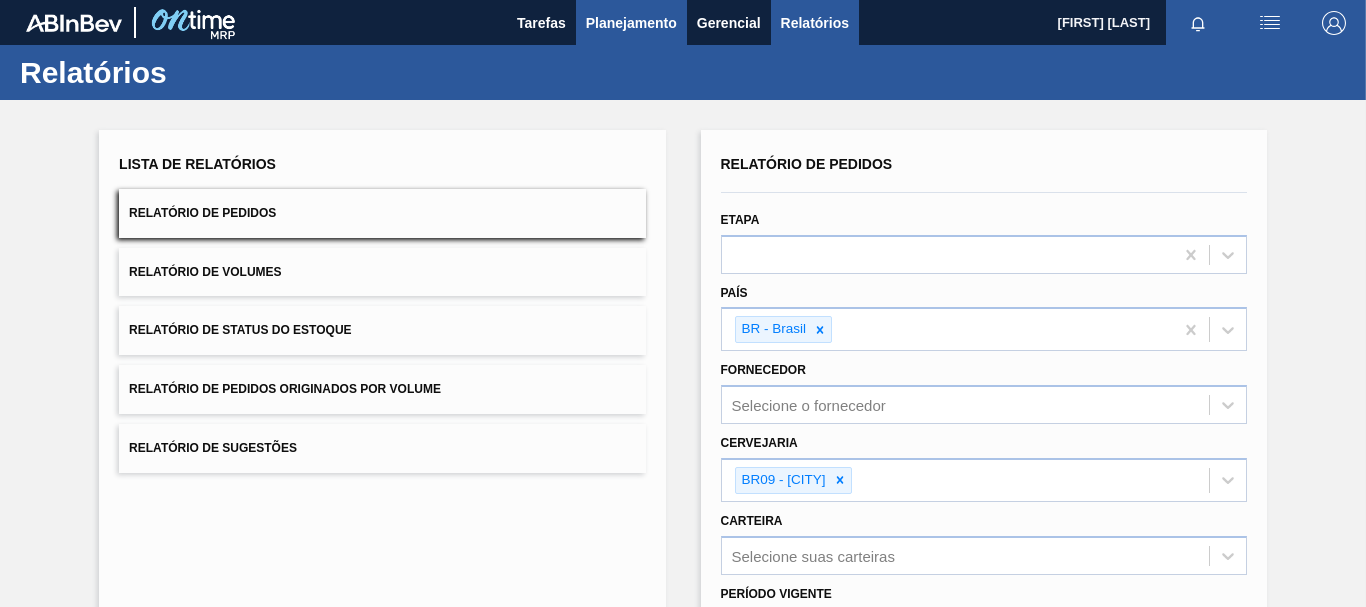 click on "Planejamento" at bounding box center [631, 23] 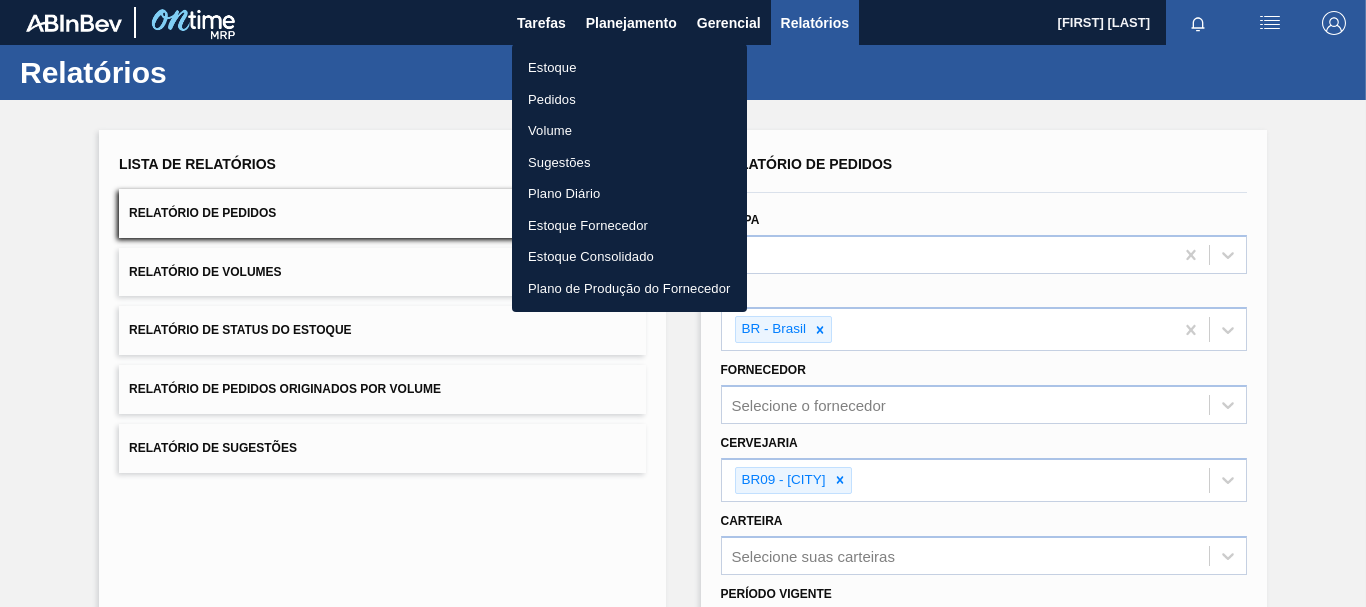 click on "Estoque" at bounding box center (629, 68) 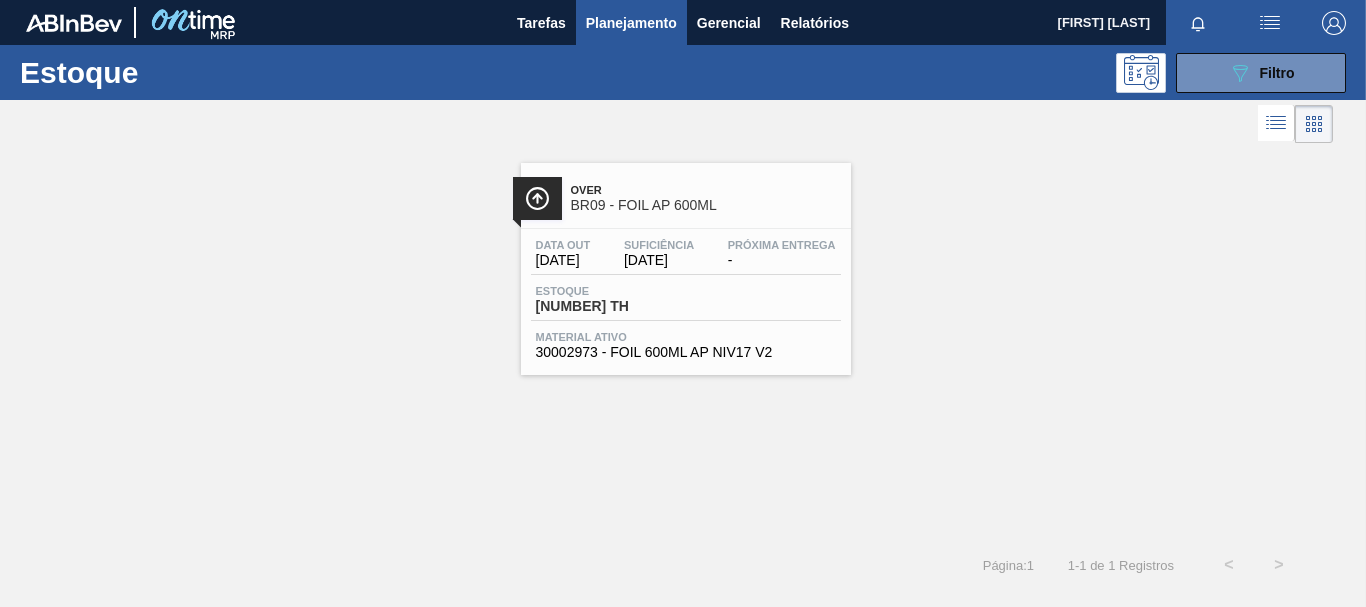 click on "Estoque [UUID] Filtro" at bounding box center [683, 72] 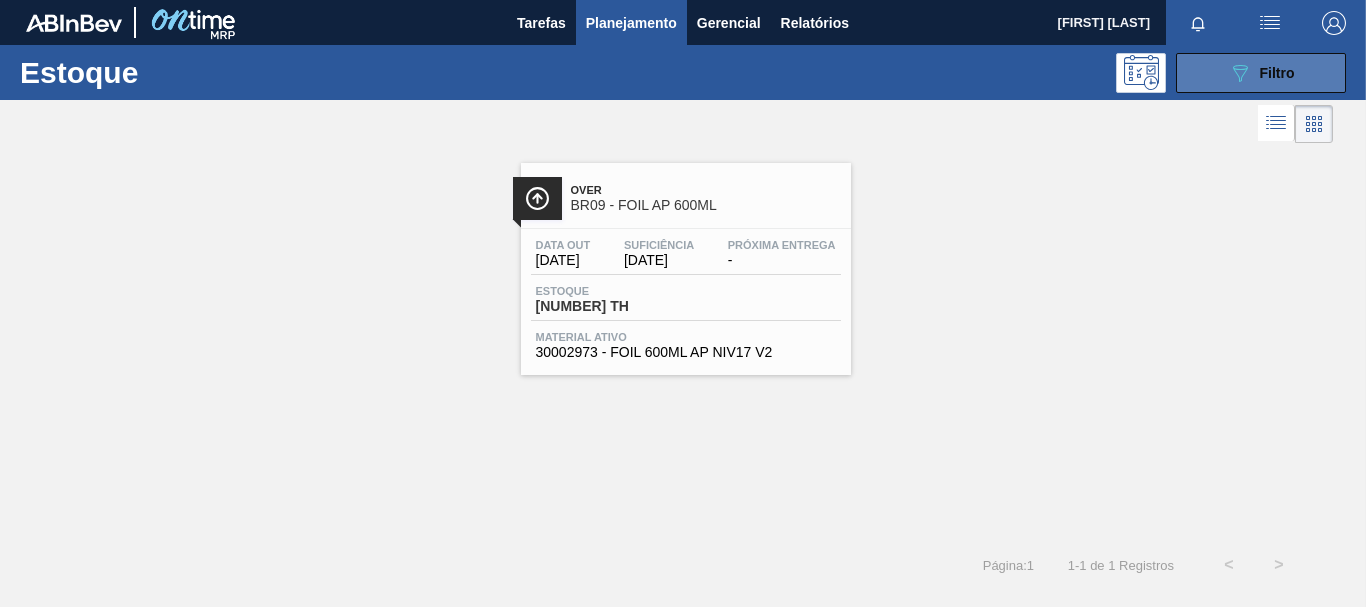 click on "089F7B8B-B2A5-4AFE-B5C0-19BA573D28AC" 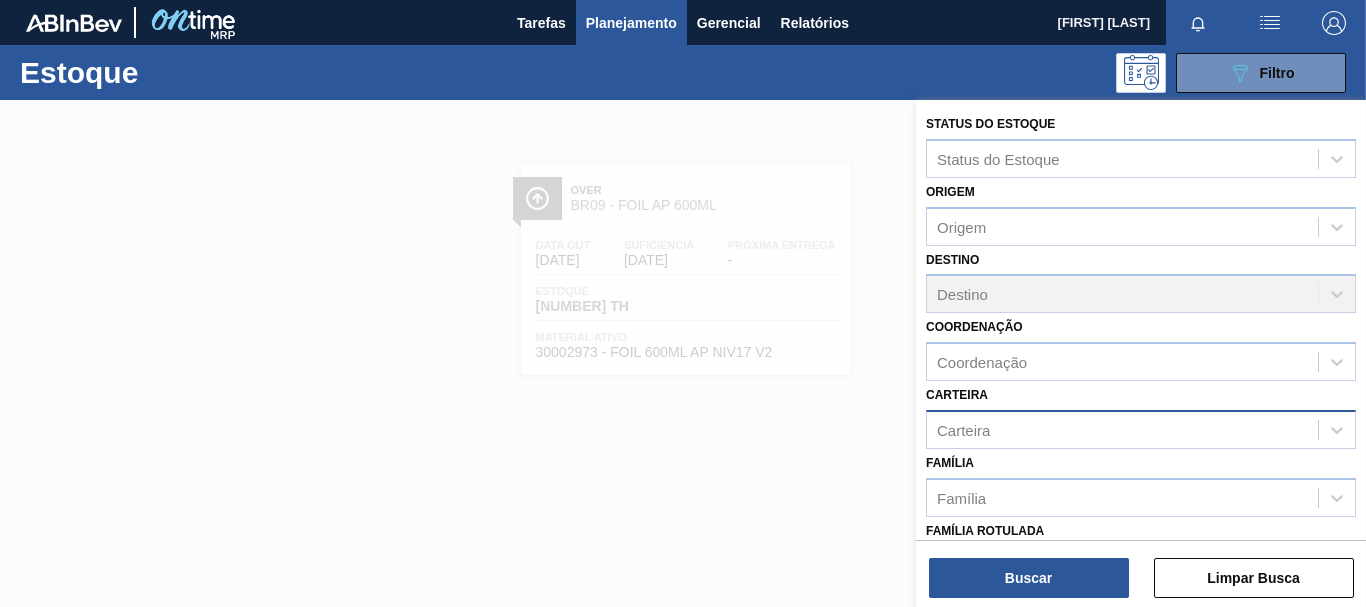 scroll, scrollTop: 353, scrollLeft: 0, axis: vertical 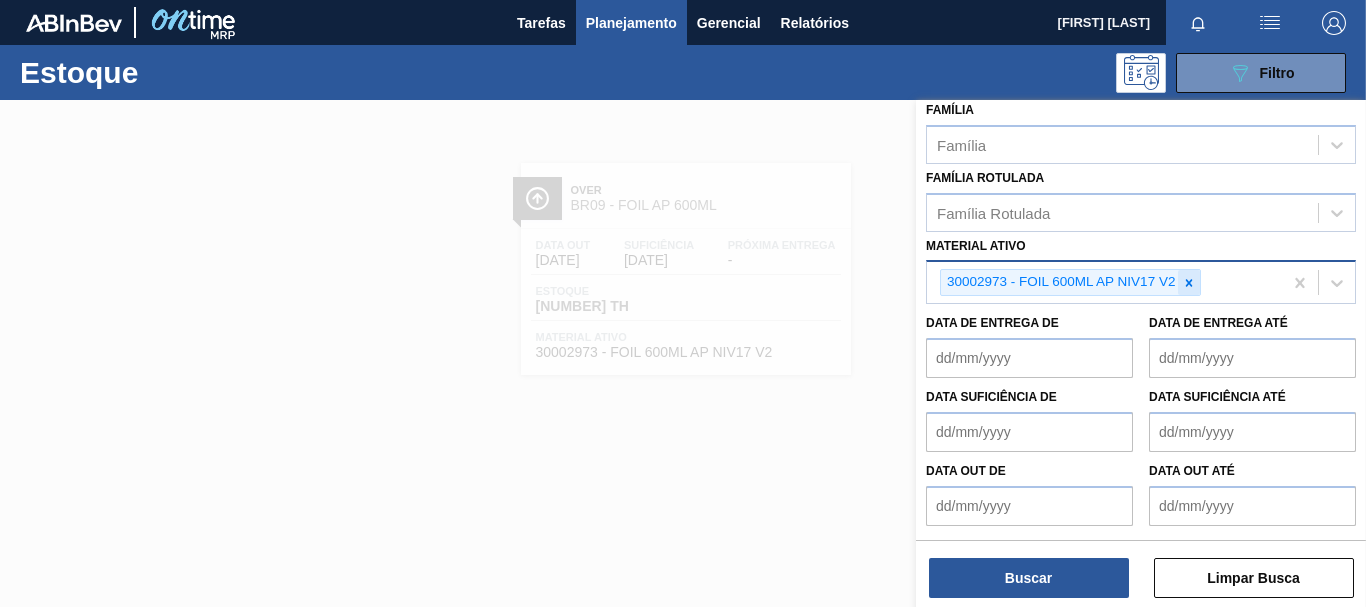 click at bounding box center (1189, 282) 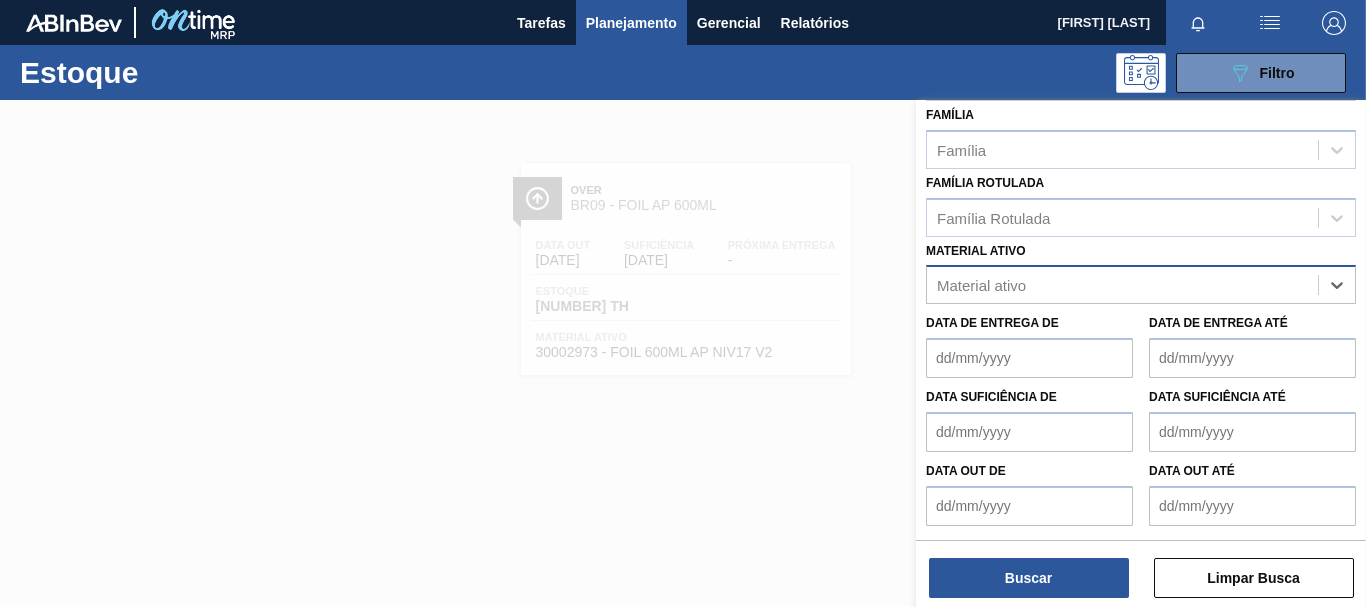 scroll, scrollTop: 348, scrollLeft: 0, axis: vertical 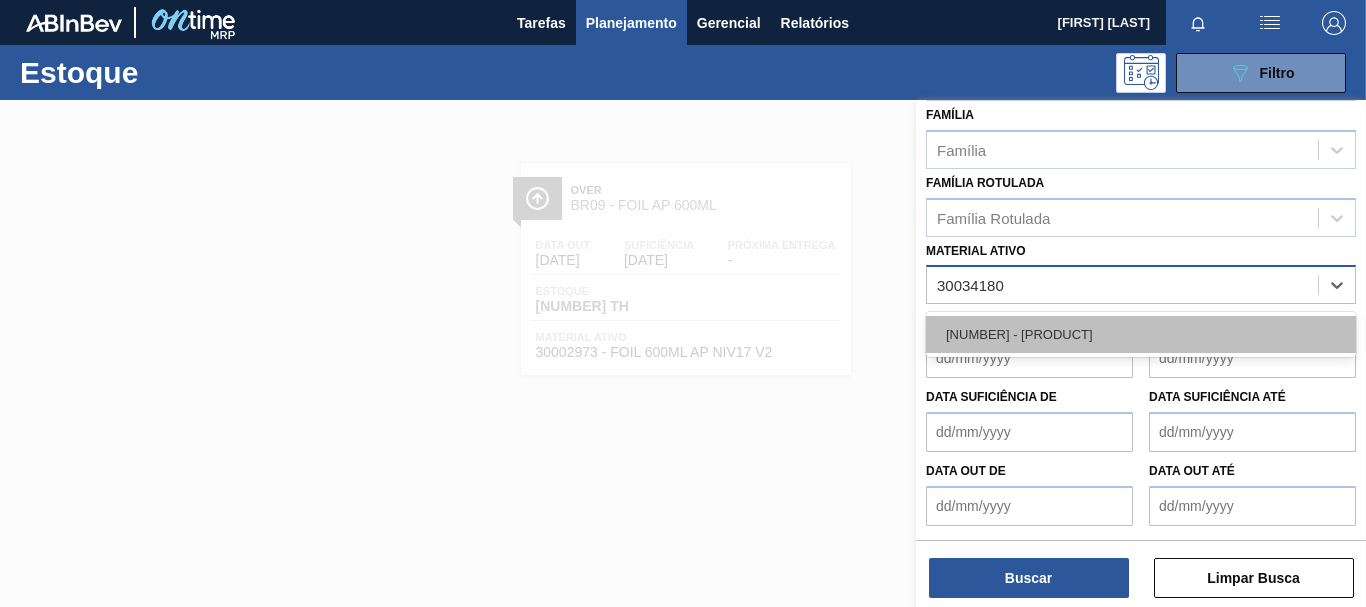 click on "[NUMBER] - [PRODUCT]" at bounding box center [1141, 334] 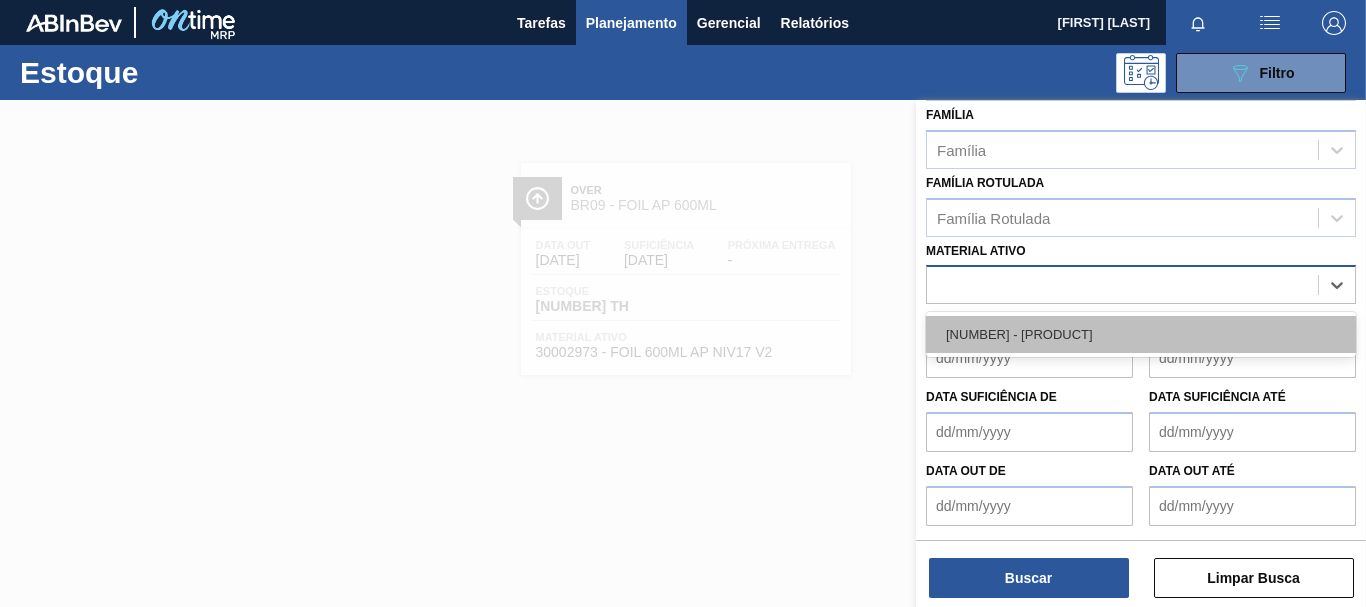 scroll, scrollTop: 353, scrollLeft: 0, axis: vertical 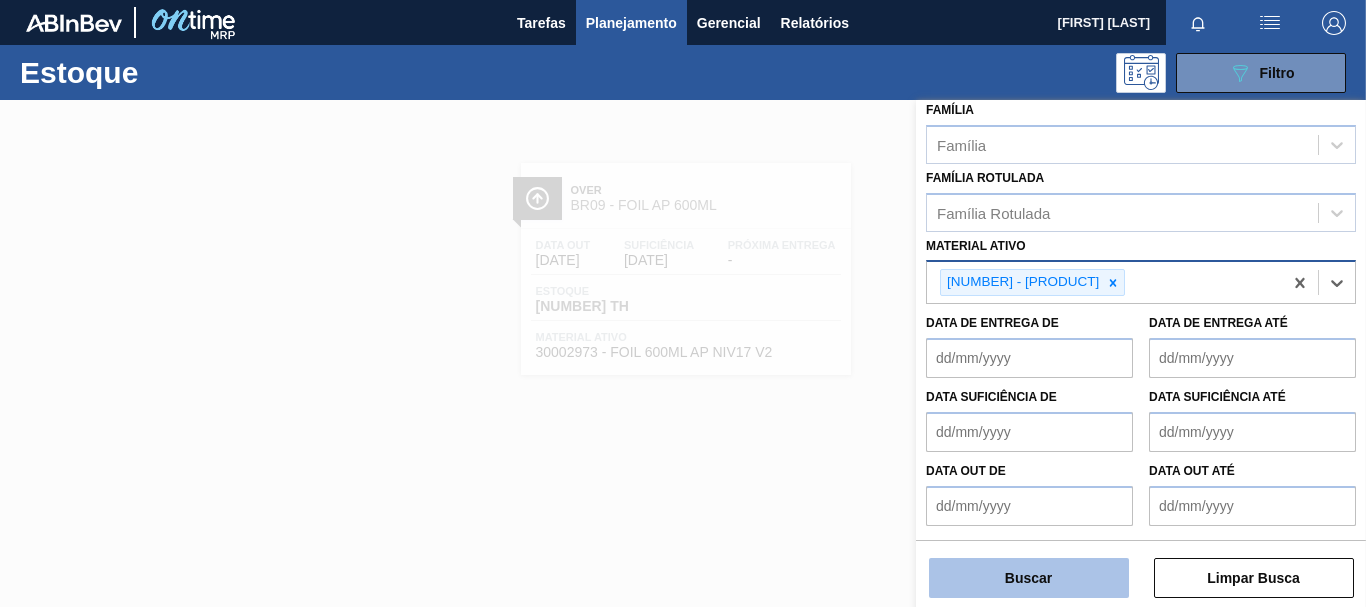 click on "Buscar" at bounding box center [1029, 578] 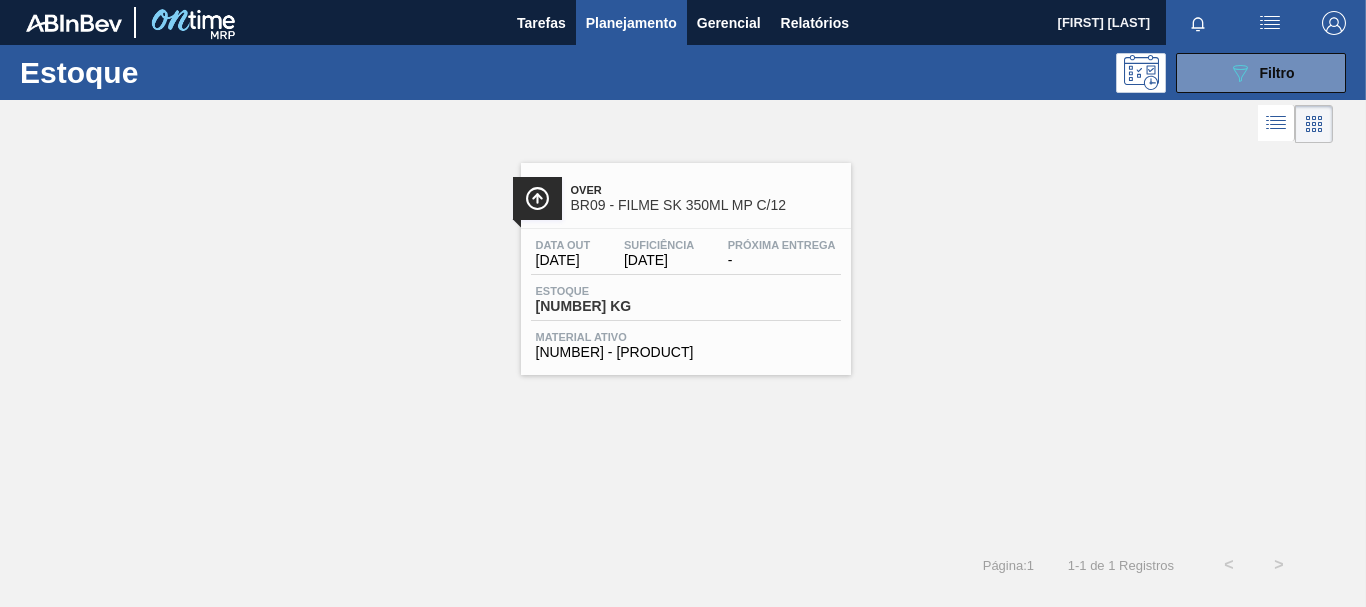 click on "Estoque [NUMBER] KG" at bounding box center [686, 303] 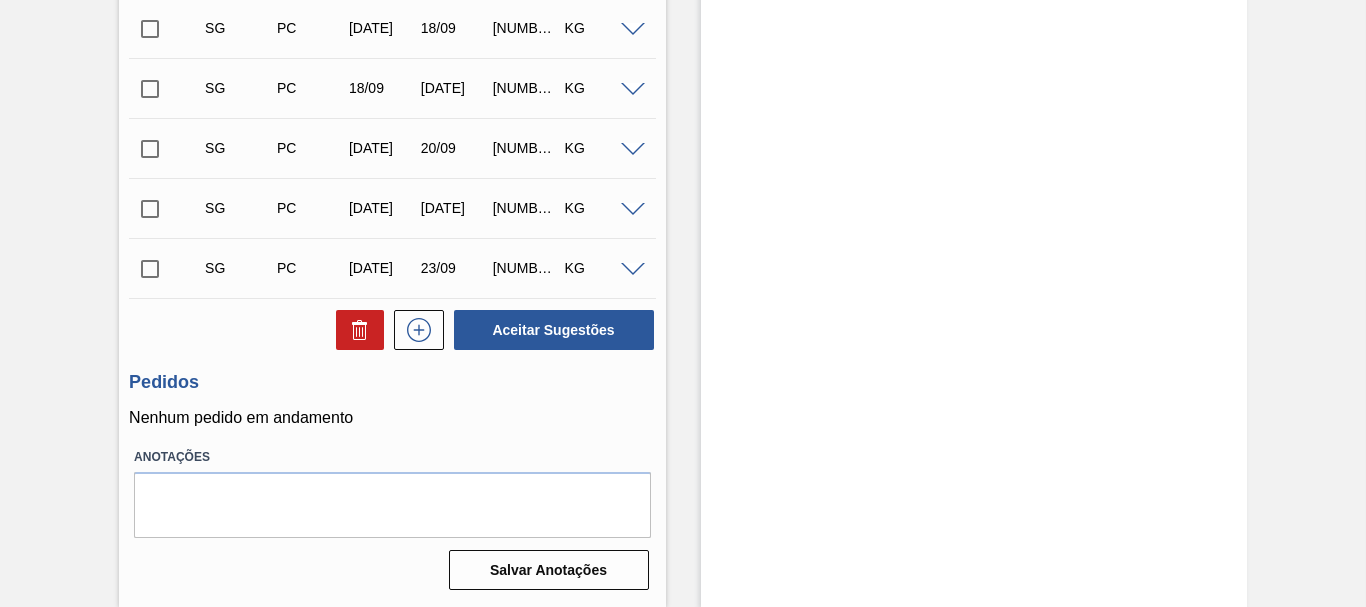 scroll, scrollTop: 0, scrollLeft: 0, axis: both 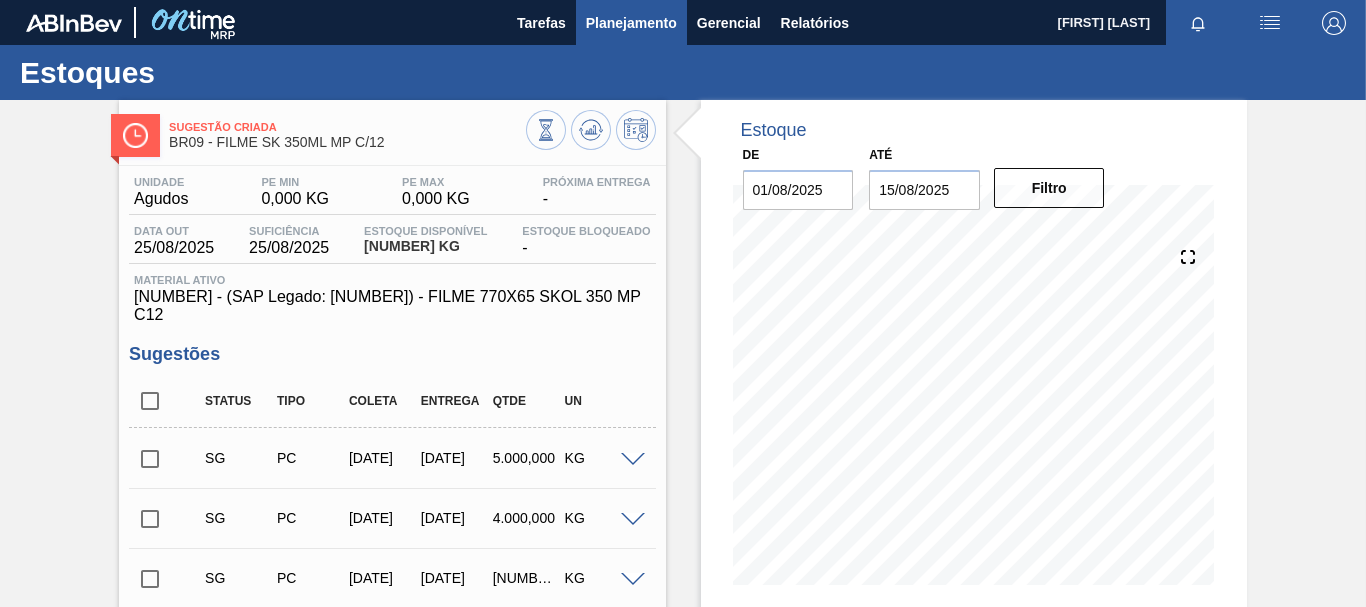 click on "Planejamento" at bounding box center (631, 23) 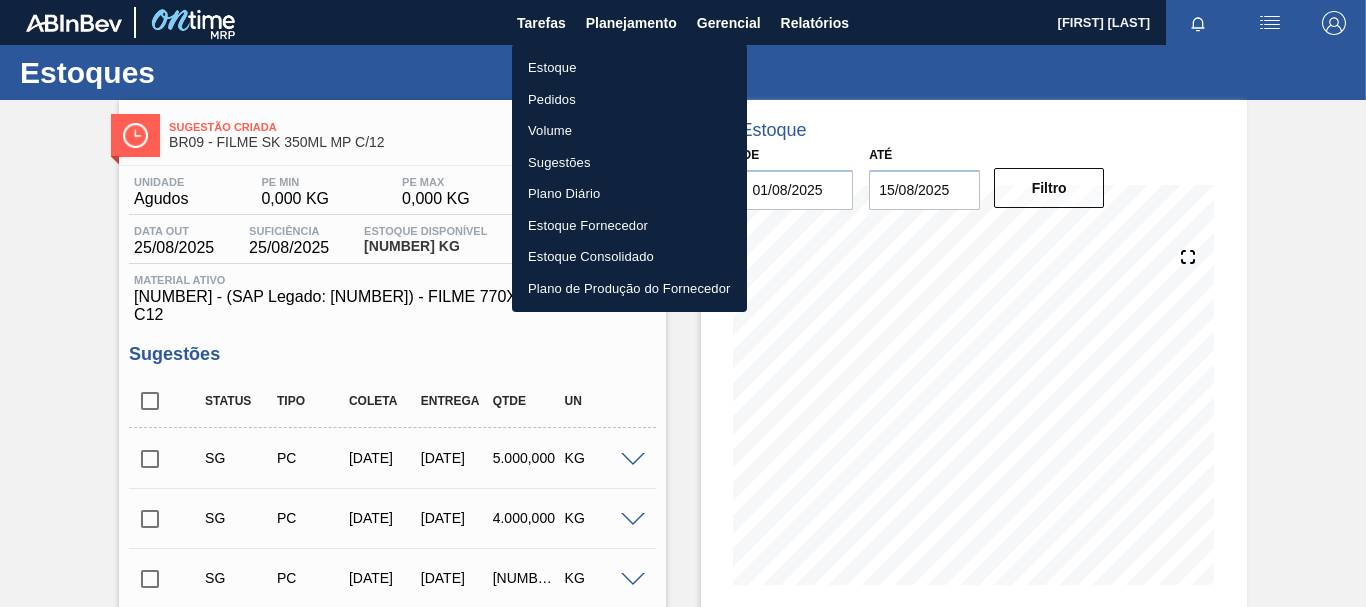 click on "Estoque" at bounding box center (629, 68) 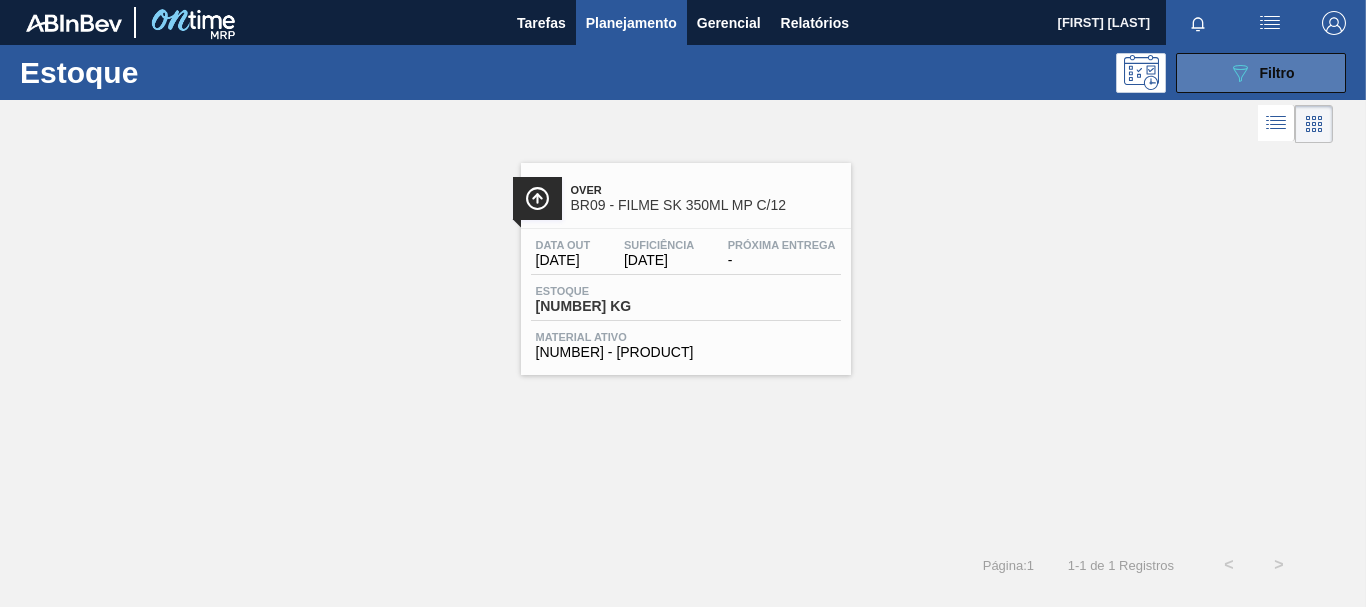 click on "Filtro" at bounding box center [1277, 73] 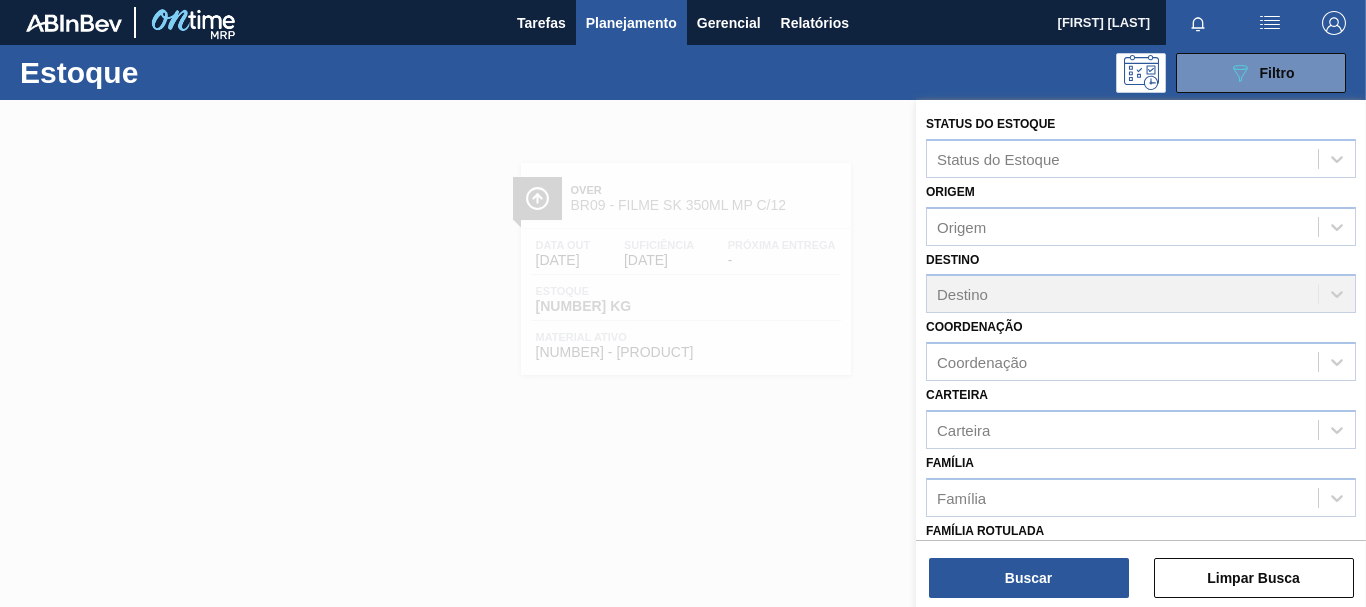 scroll, scrollTop: 353, scrollLeft: 0, axis: vertical 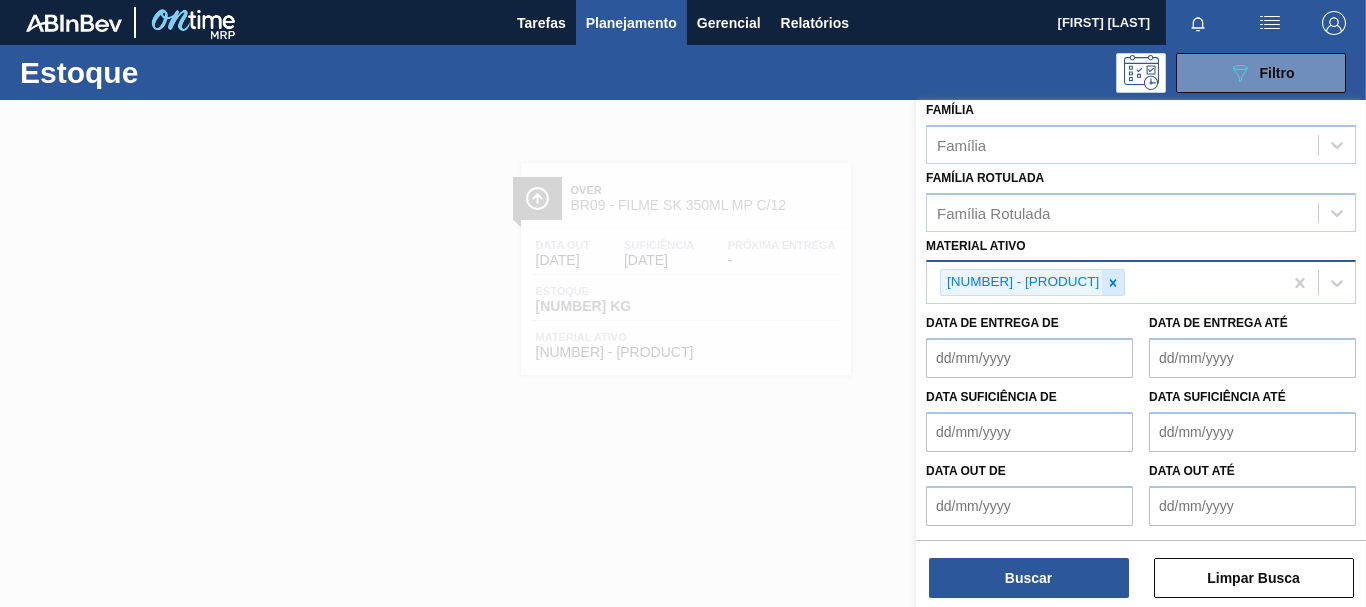 click 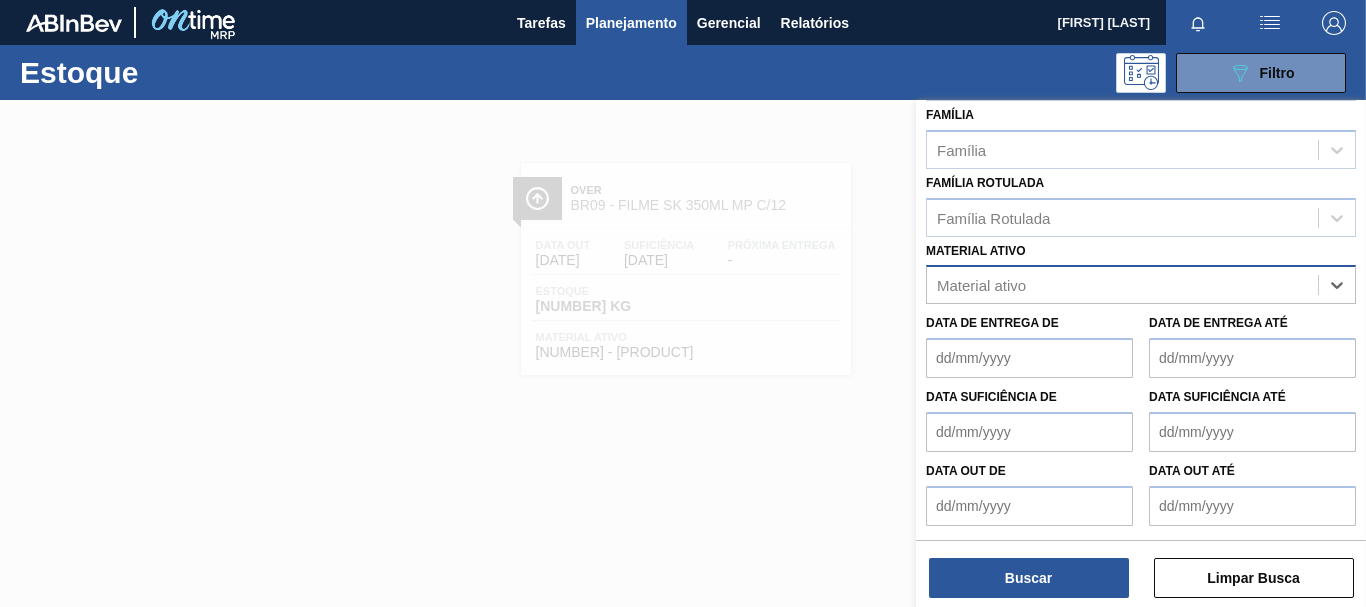 scroll, scrollTop: 348, scrollLeft: 0, axis: vertical 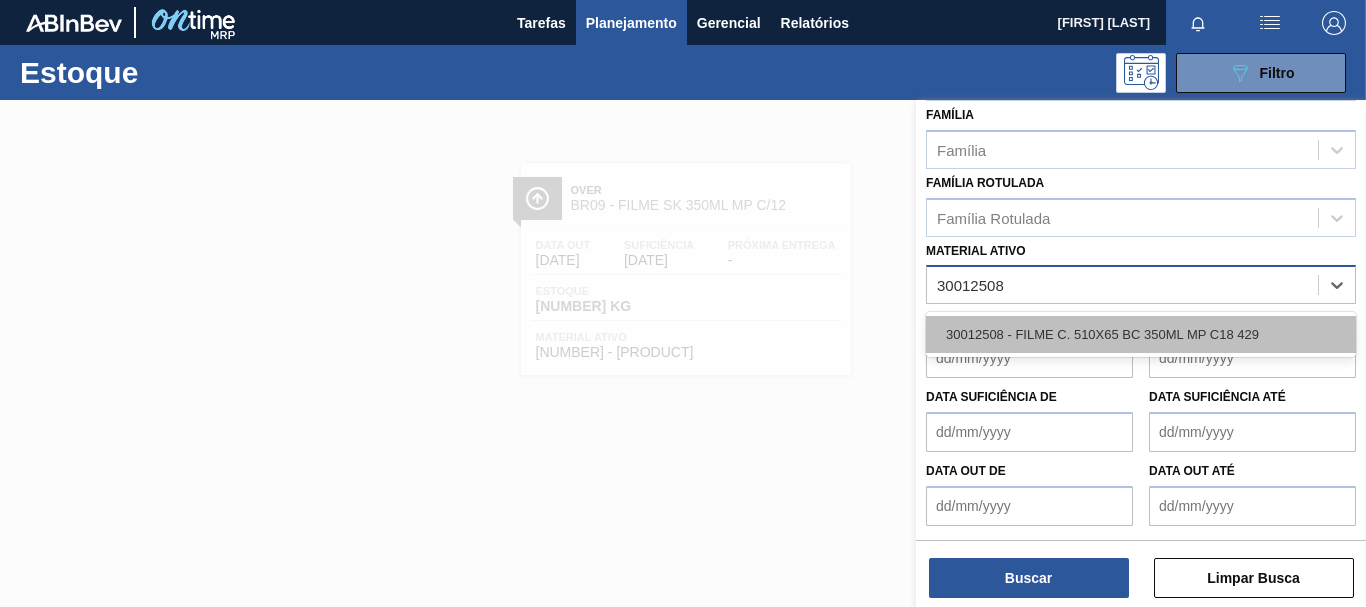 click on "30012508 - FILME C. 510X65 BC 350ML MP C18 429" at bounding box center (1141, 334) 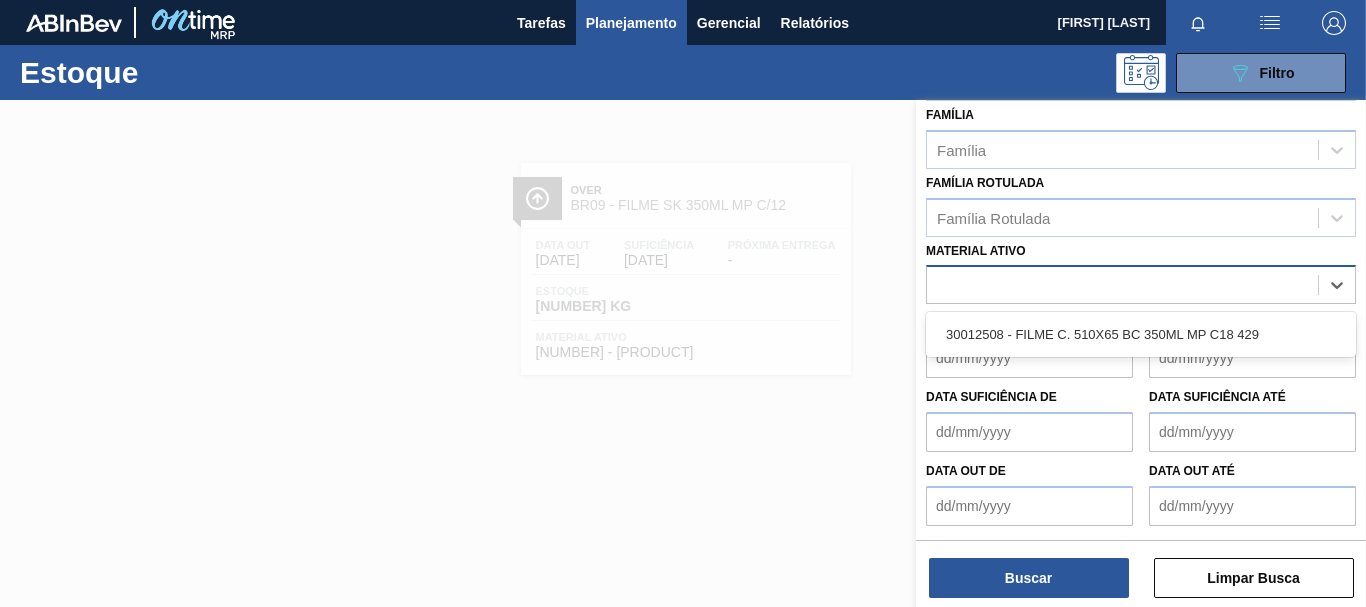 scroll, scrollTop: 353, scrollLeft: 0, axis: vertical 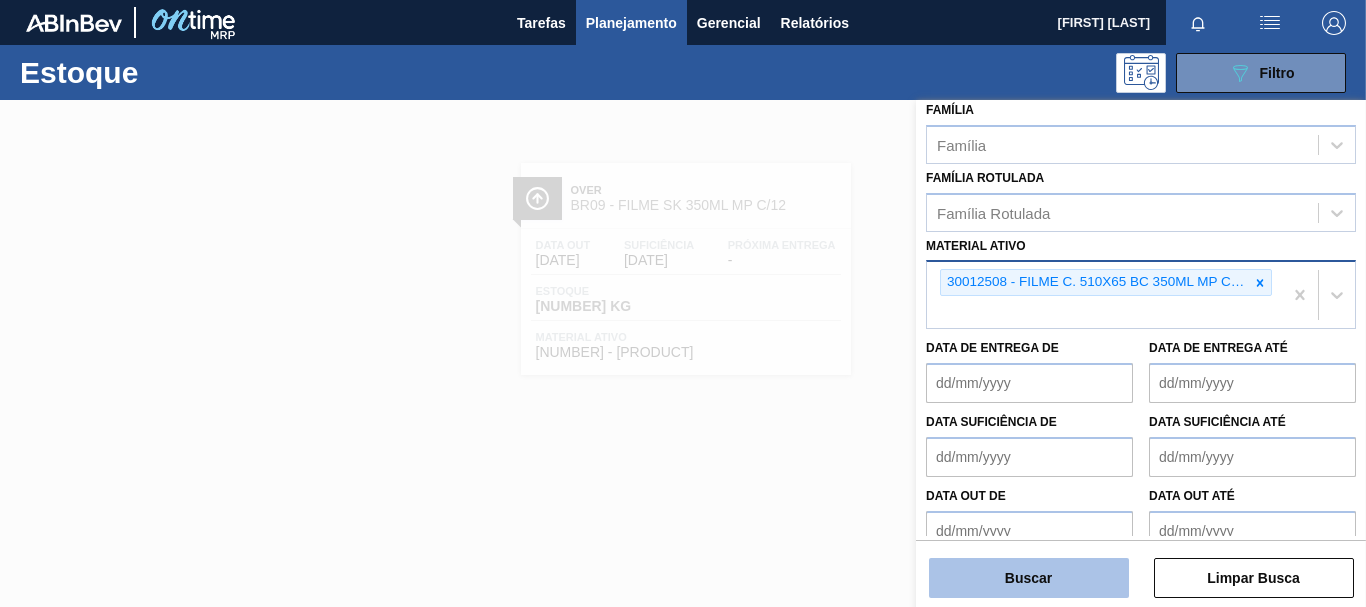 click on "Buscar" at bounding box center [1029, 578] 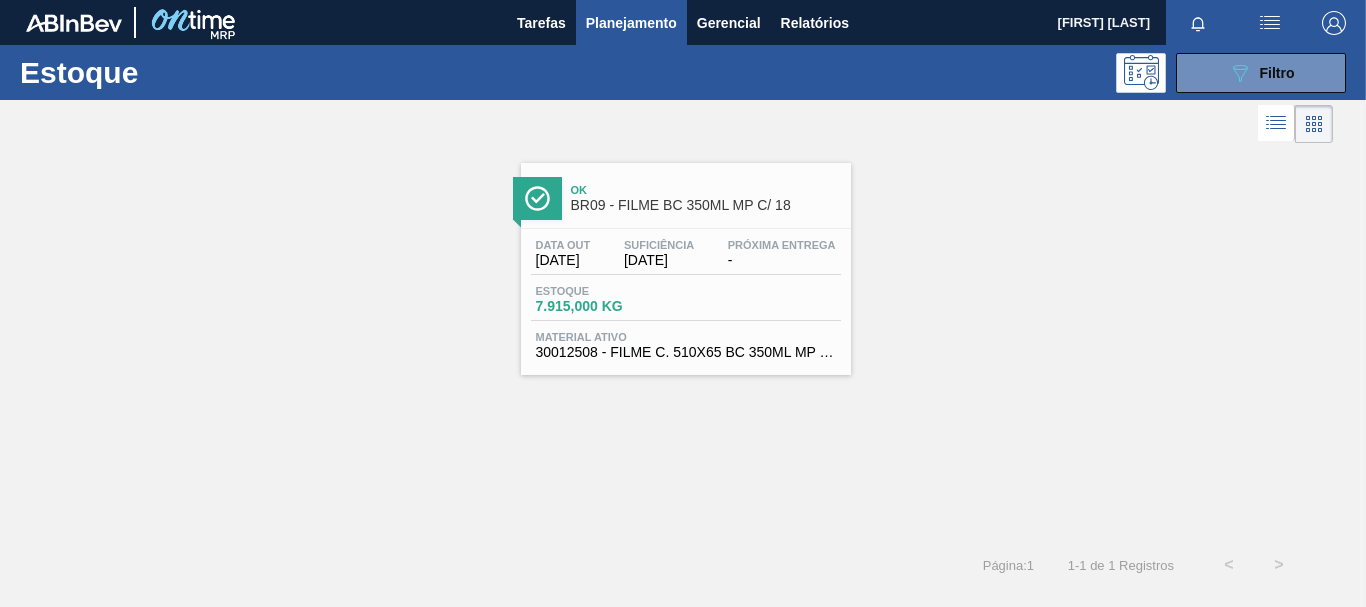 click on "Estoque [NUMBER] KG" at bounding box center [686, 303] 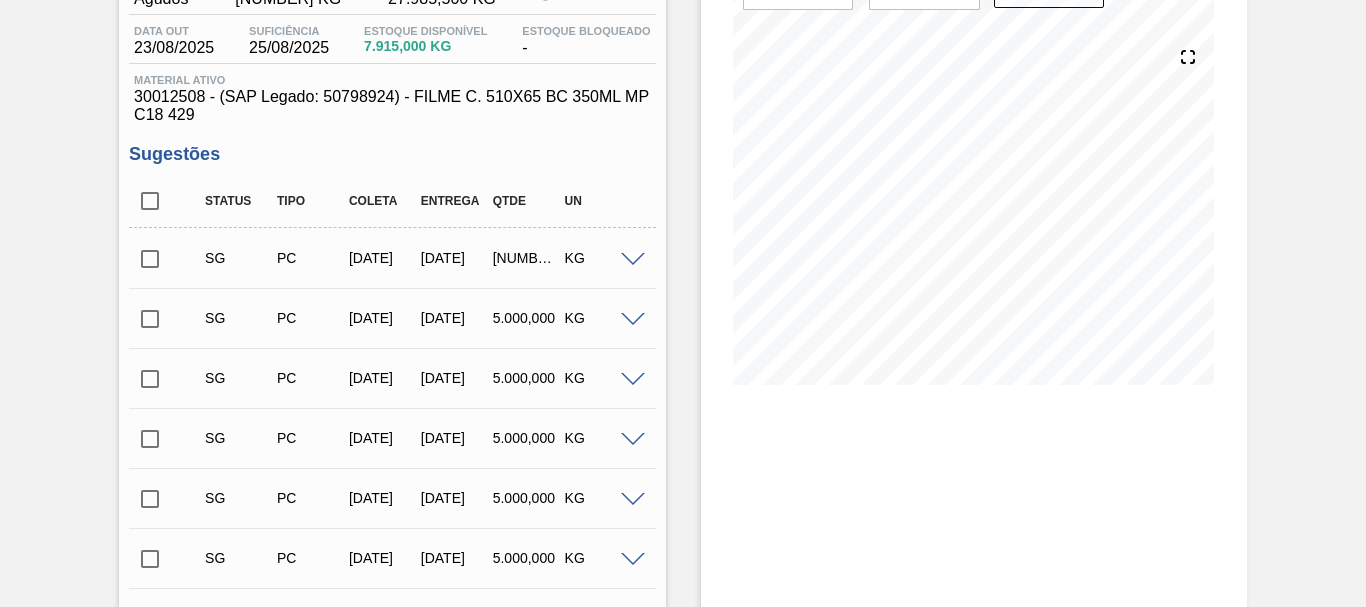 scroll, scrollTop: 0, scrollLeft: 0, axis: both 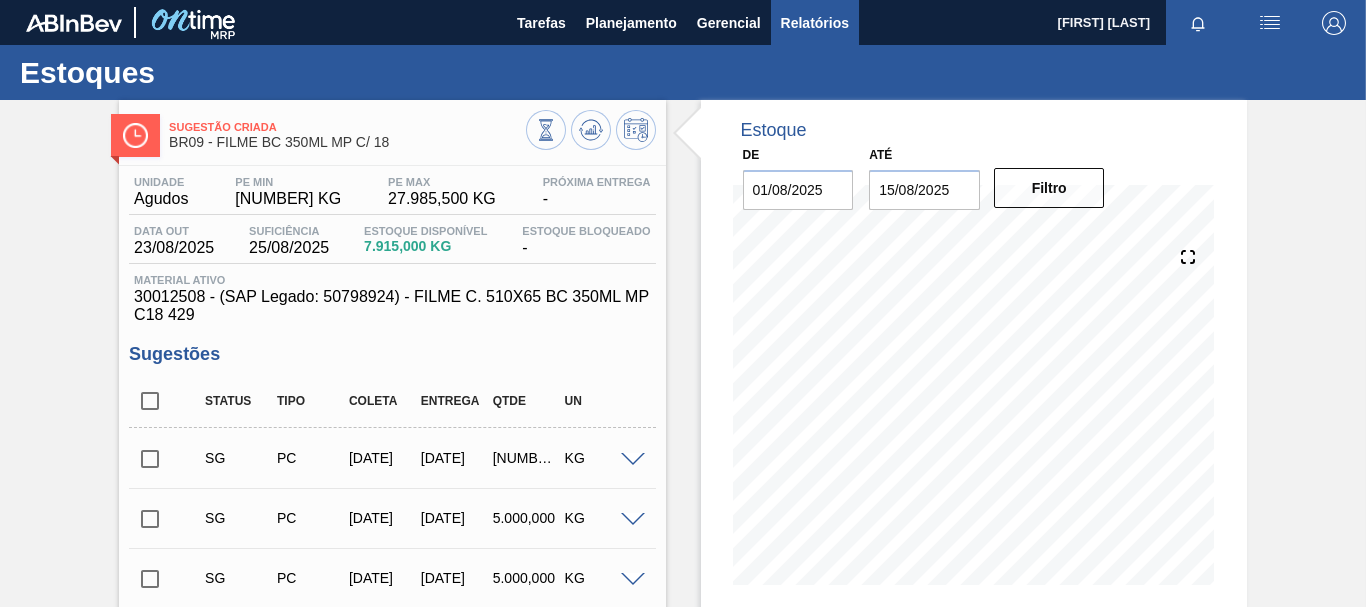 click on "Relatórios" at bounding box center [815, 23] 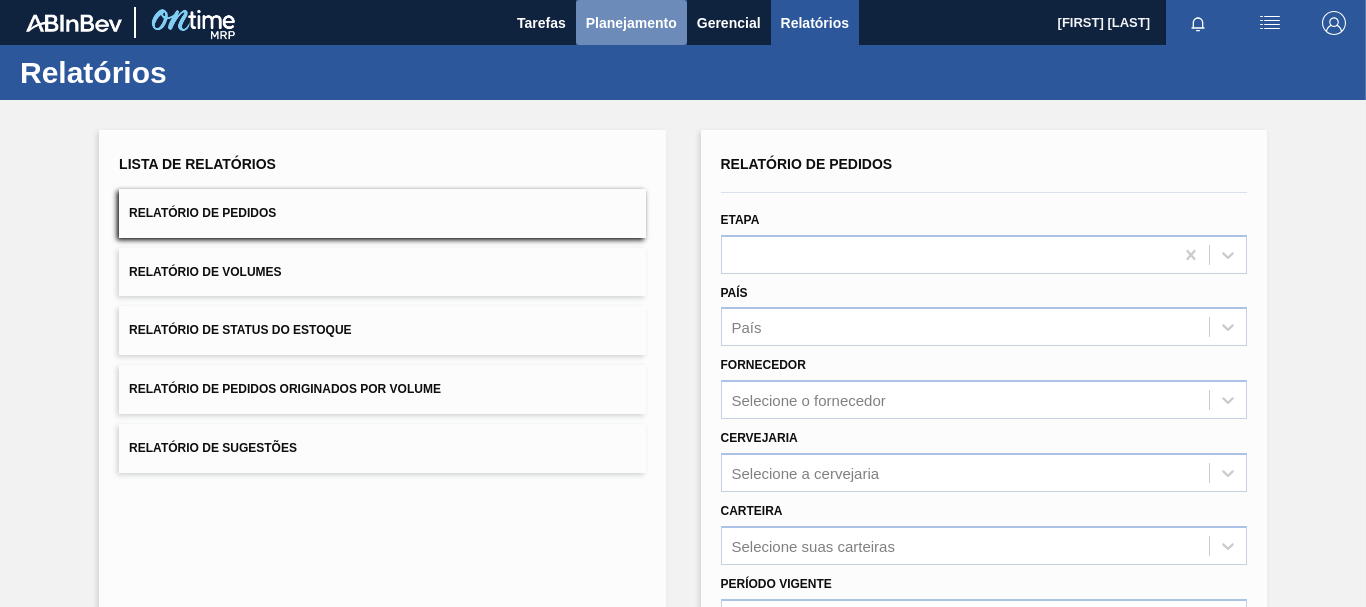 click on "Planejamento" at bounding box center [631, 23] 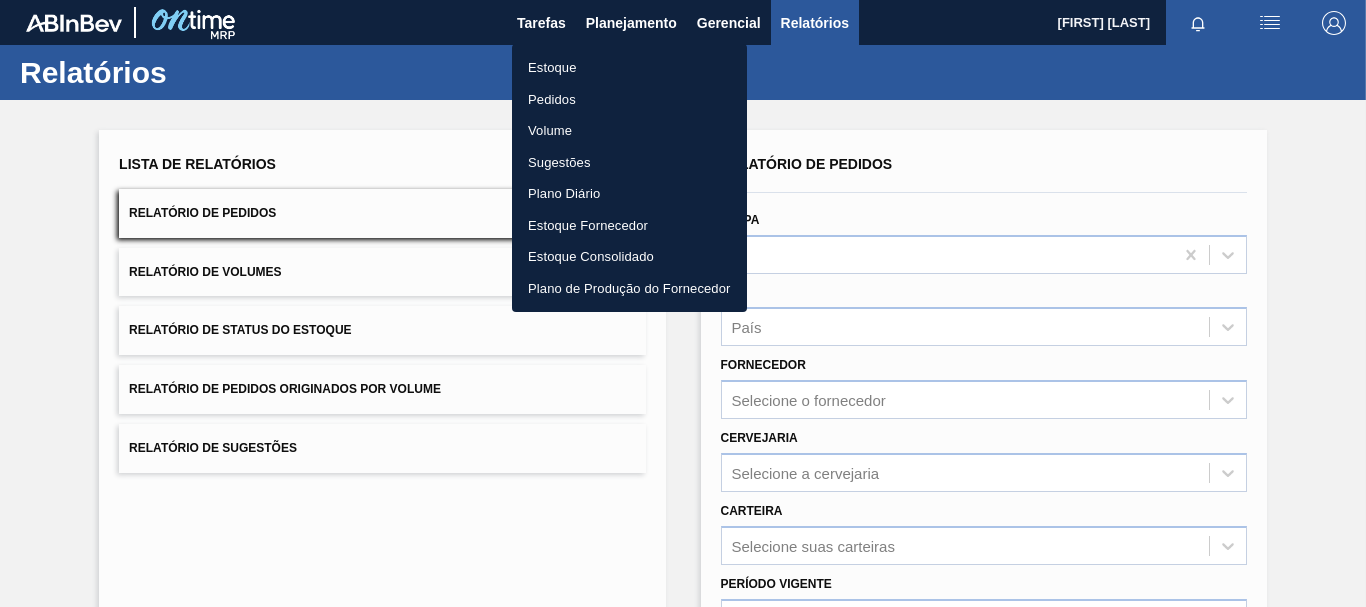 click on "Estoque" at bounding box center [629, 68] 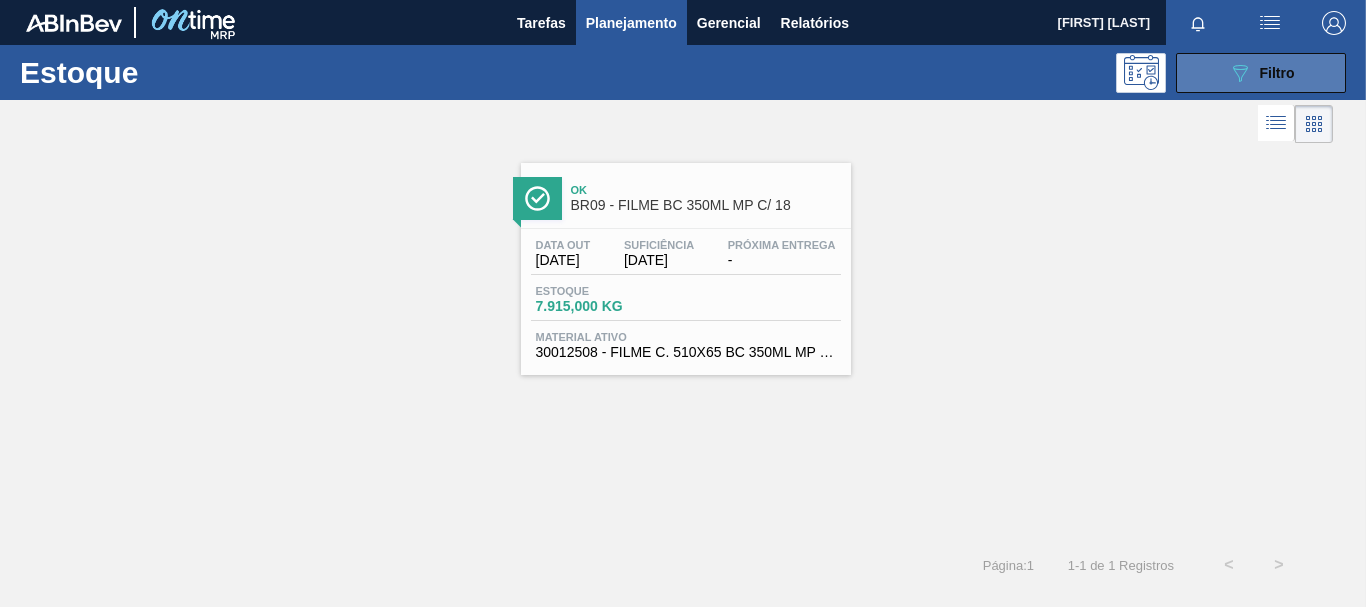 click on "[UUID] Filtro" at bounding box center [1261, 73] 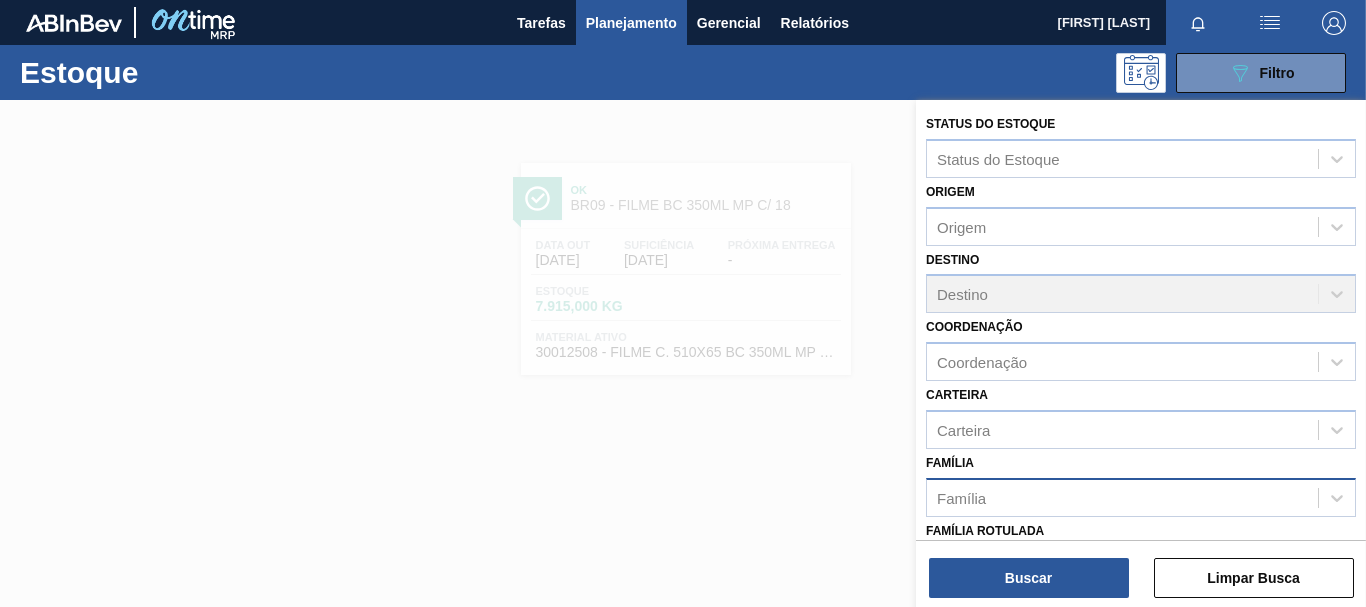 scroll, scrollTop: 378, scrollLeft: 0, axis: vertical 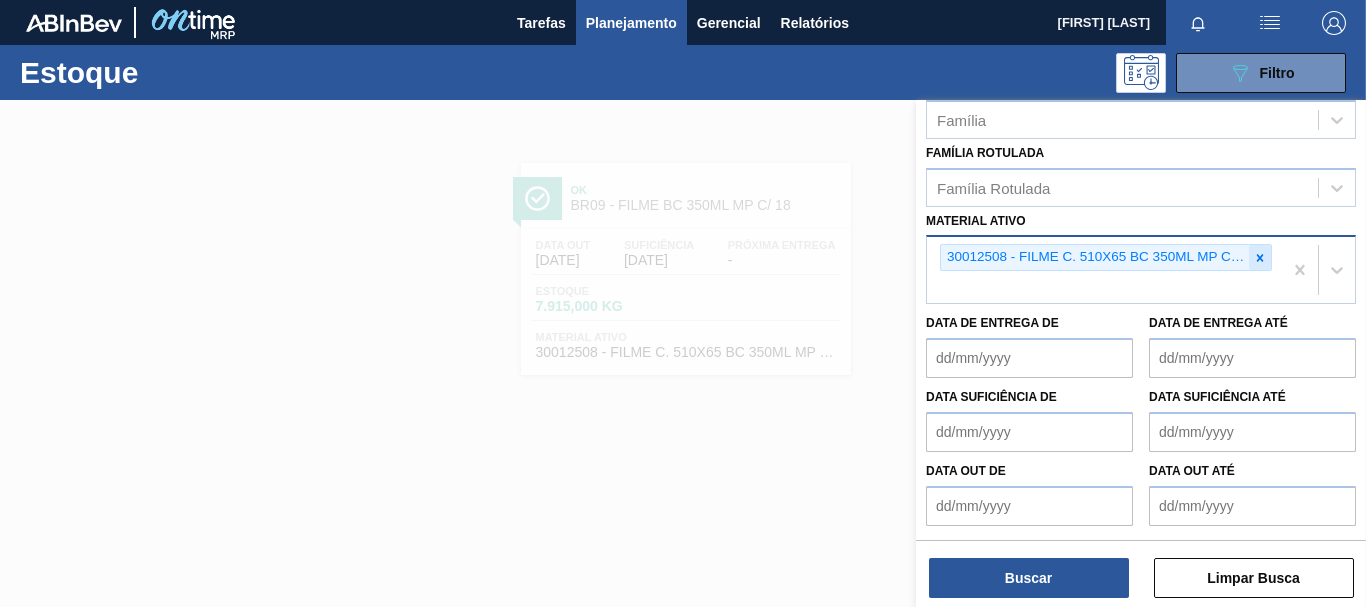 click 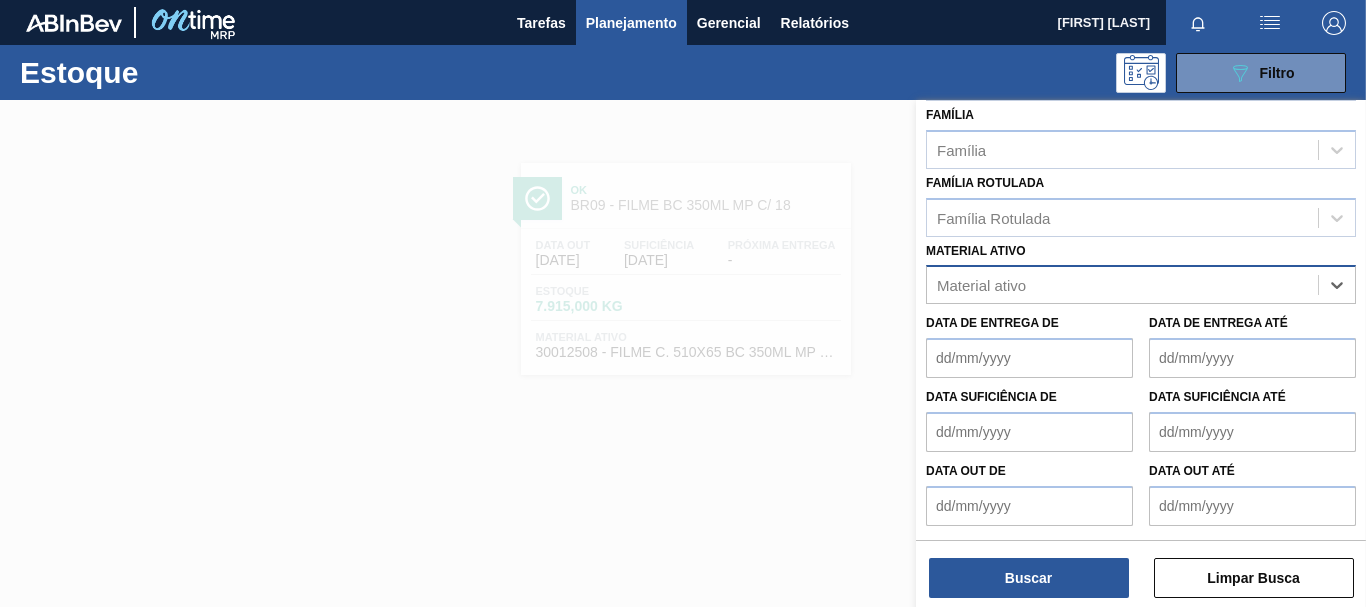 scroll, scrollTop: 348, scrollLeft: 0, axis: vertical 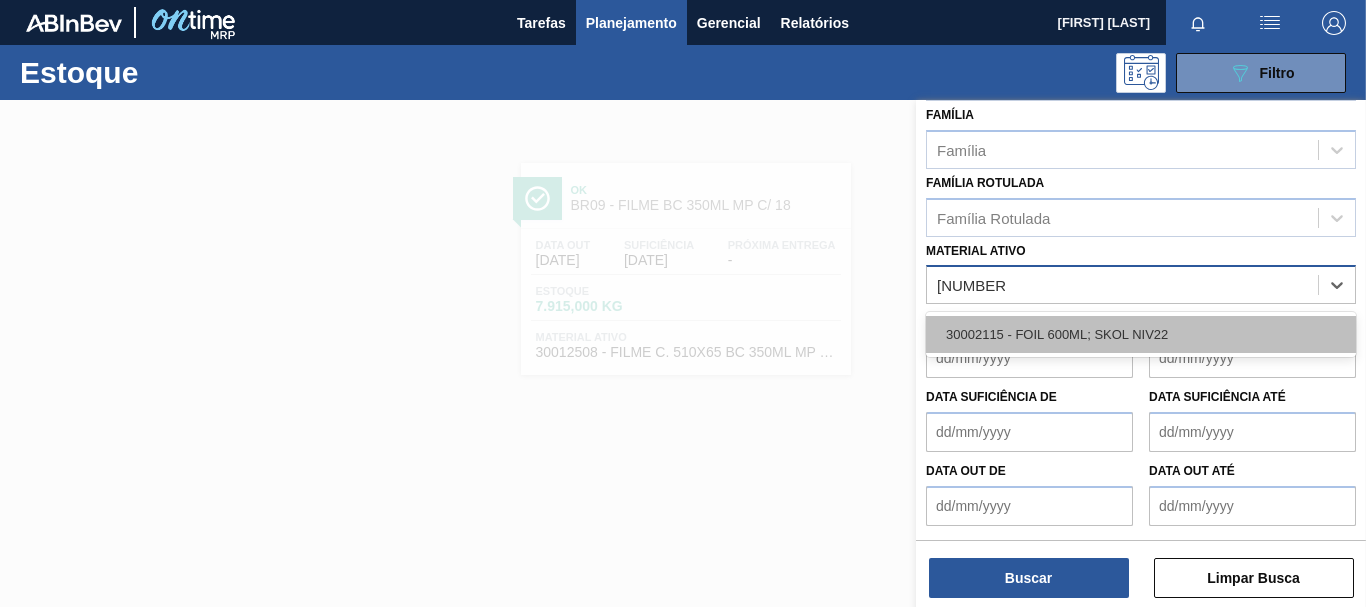 click on "30002115 - FOIL 600ML; SKOL NIV22" at bounding box center [1141, 334] 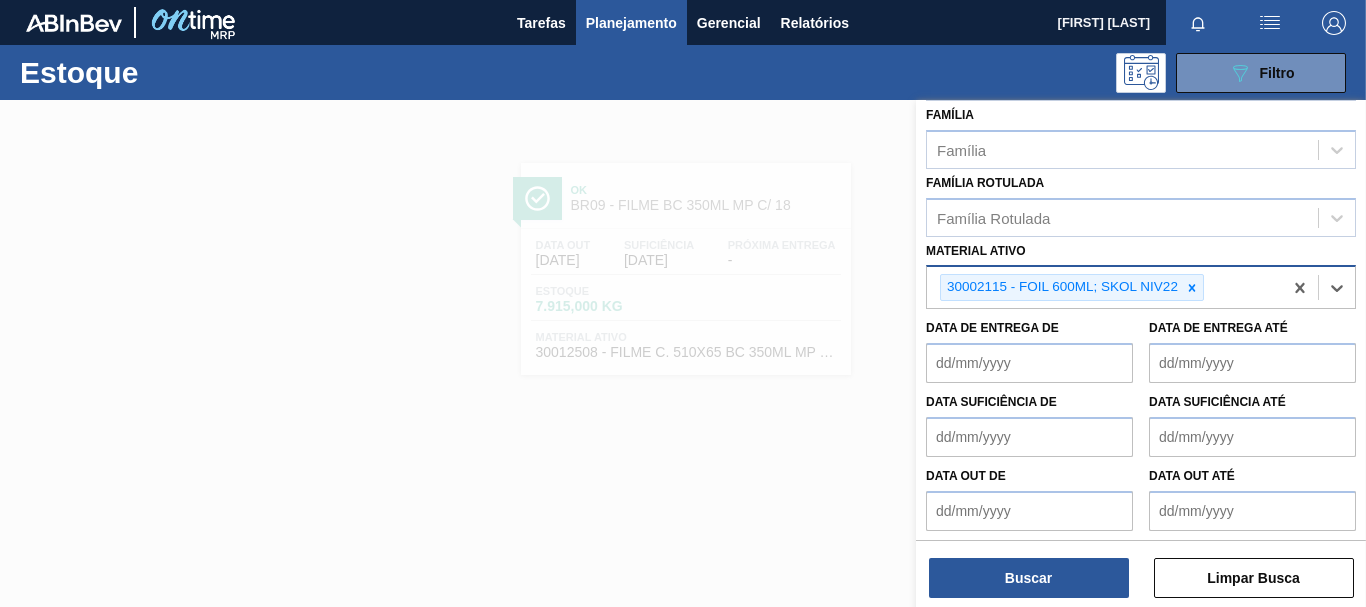 scroll, scrollTop: 353, scrollLeft: 0, axis: vertical 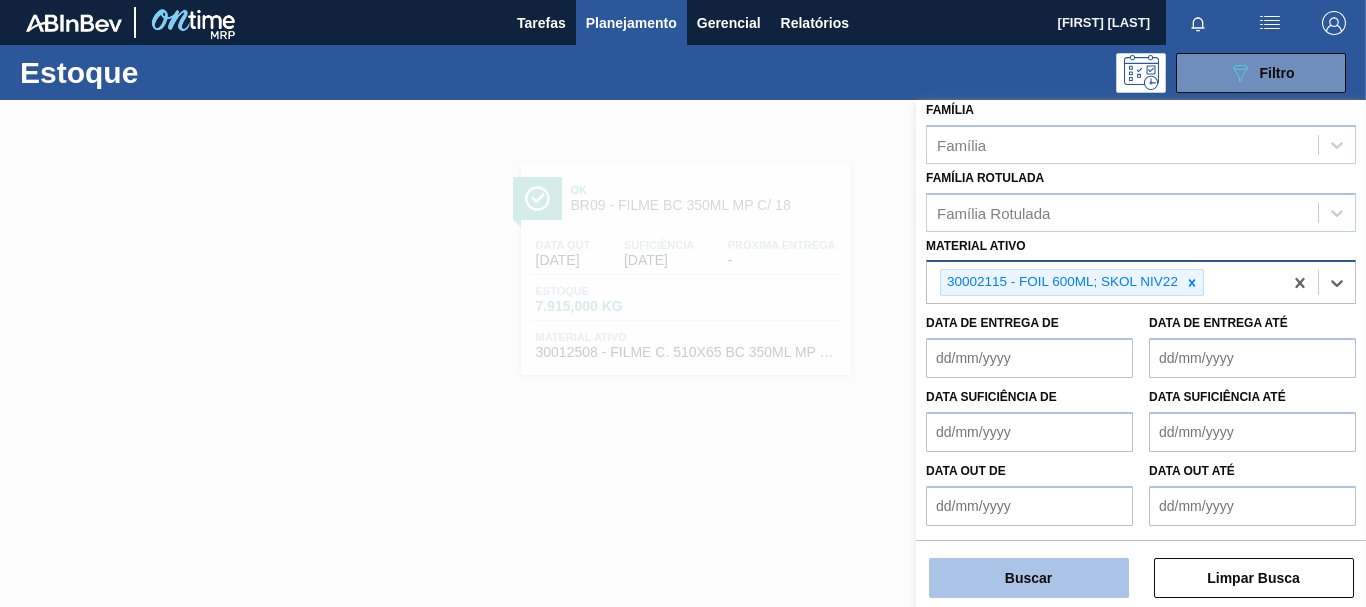 click on "Buscar" at bounding box center (1029, 578) 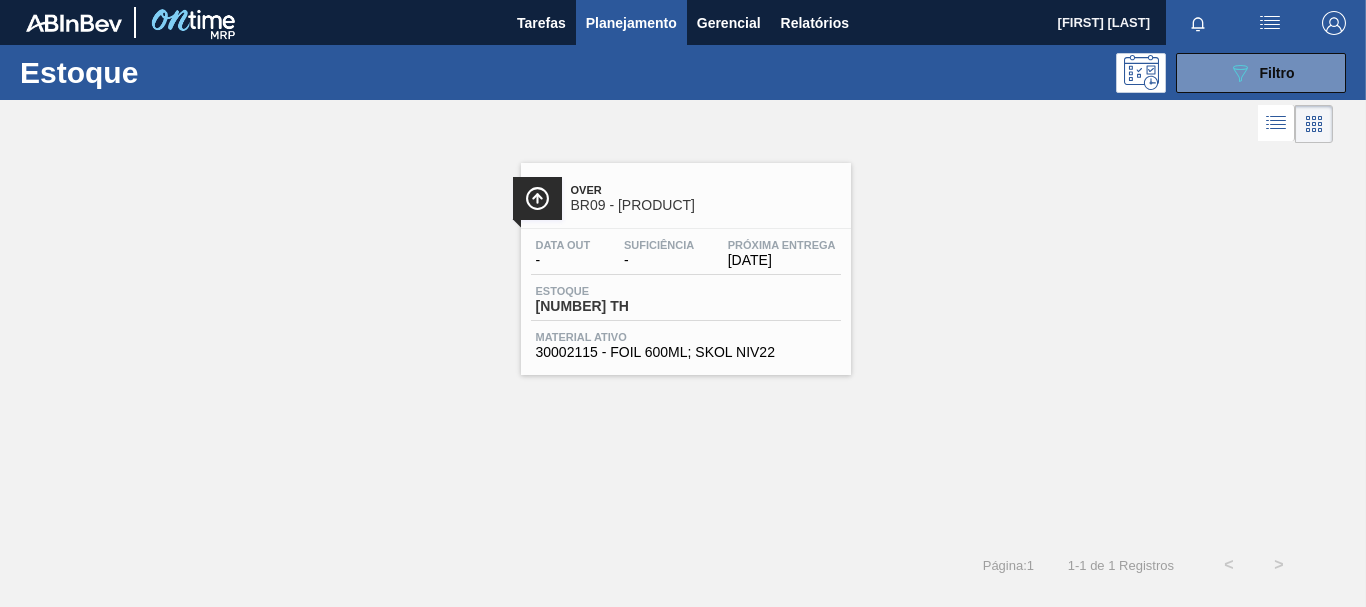 click on "Data out - Suficiência - Próxima Entrega [DATE] Estoque [NUMBER] TH Material ativo [NUMBER] - FOIL 600ML; SKOL NIV22" at bounding box center (686, 297) 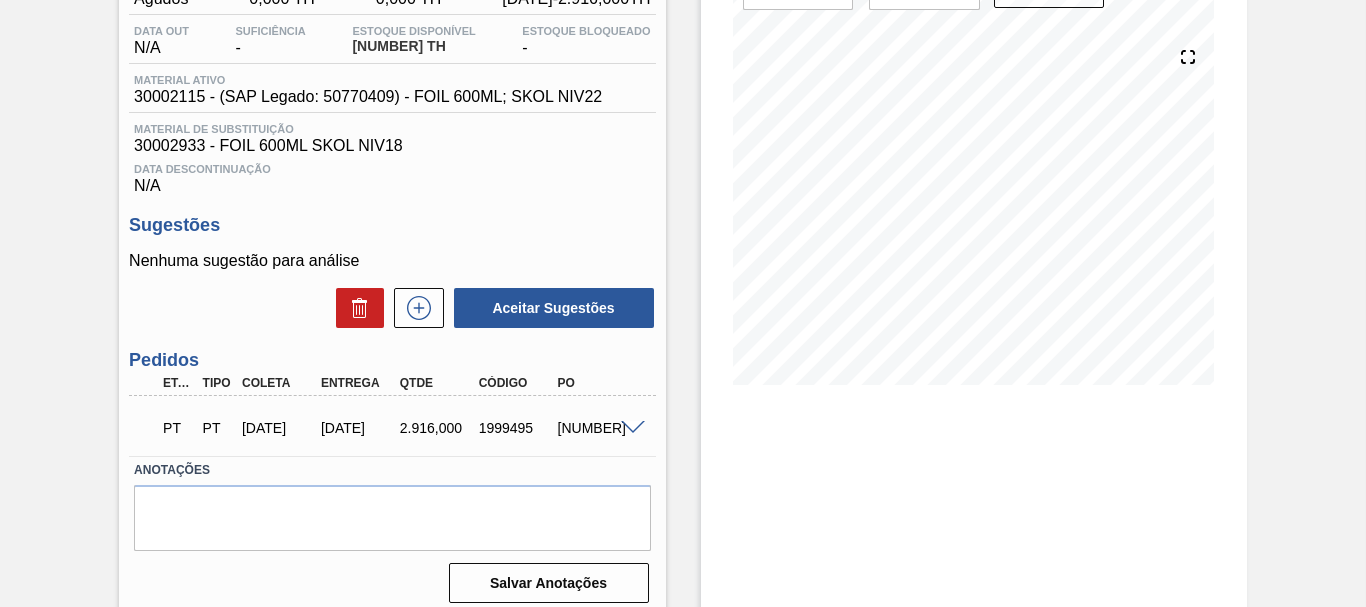 scroll, scrollTop: 0, scrollLeft: 0, axis: both 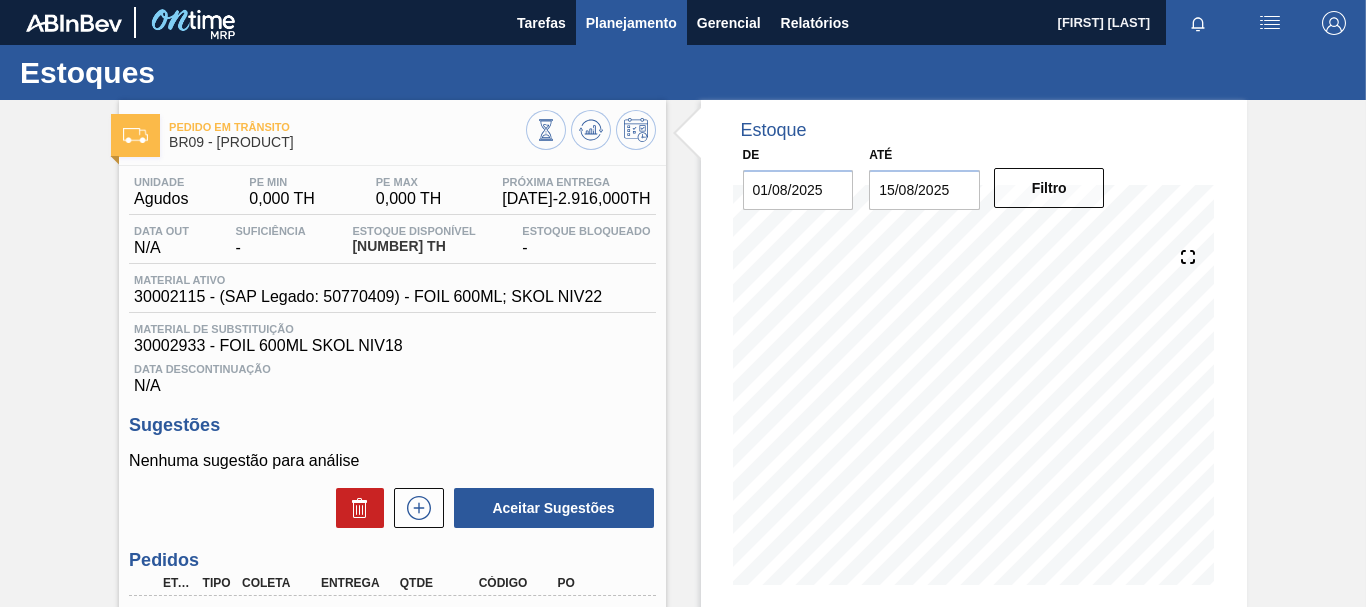 click on "Planejamento" at bounding box center (631, 23) 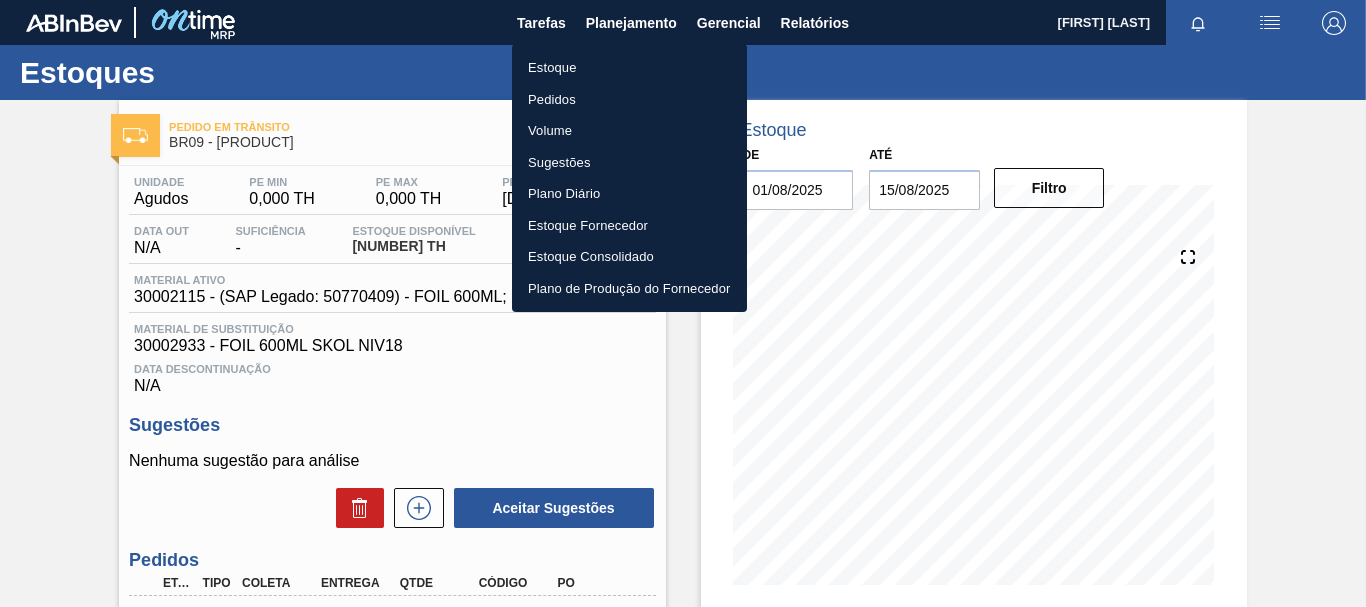 click on "Estoque" at bounding box center [629, 68] 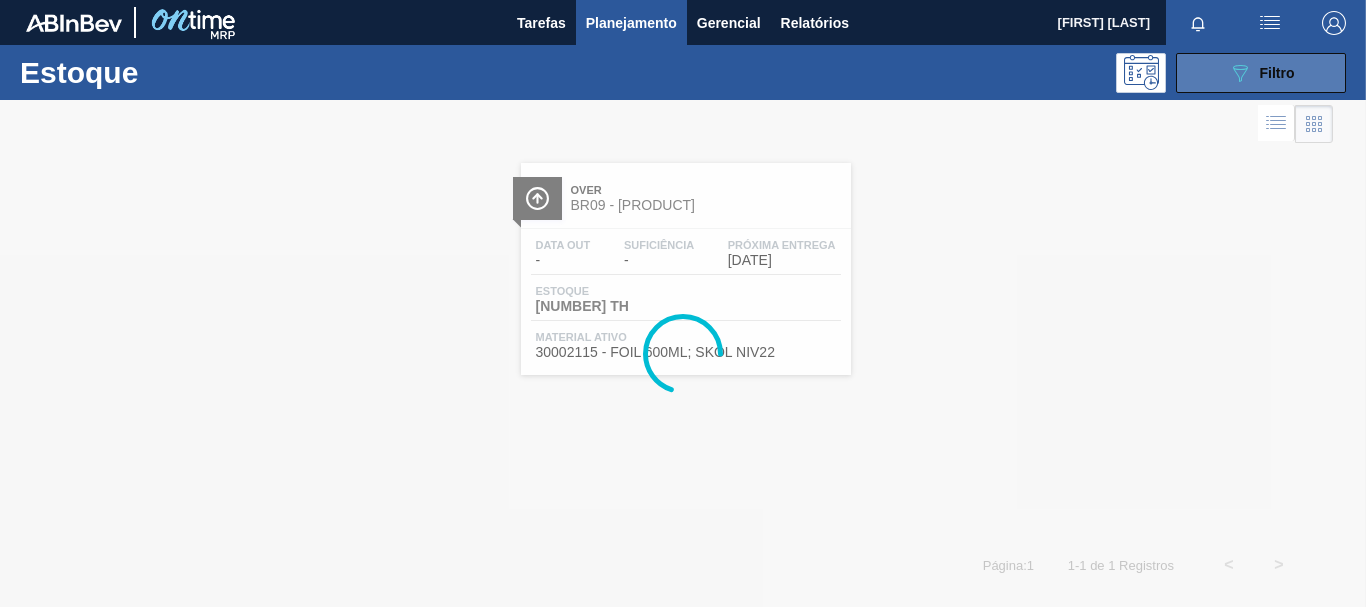 click on "[UUID] Filtro" at bounding box center [1261, 73] 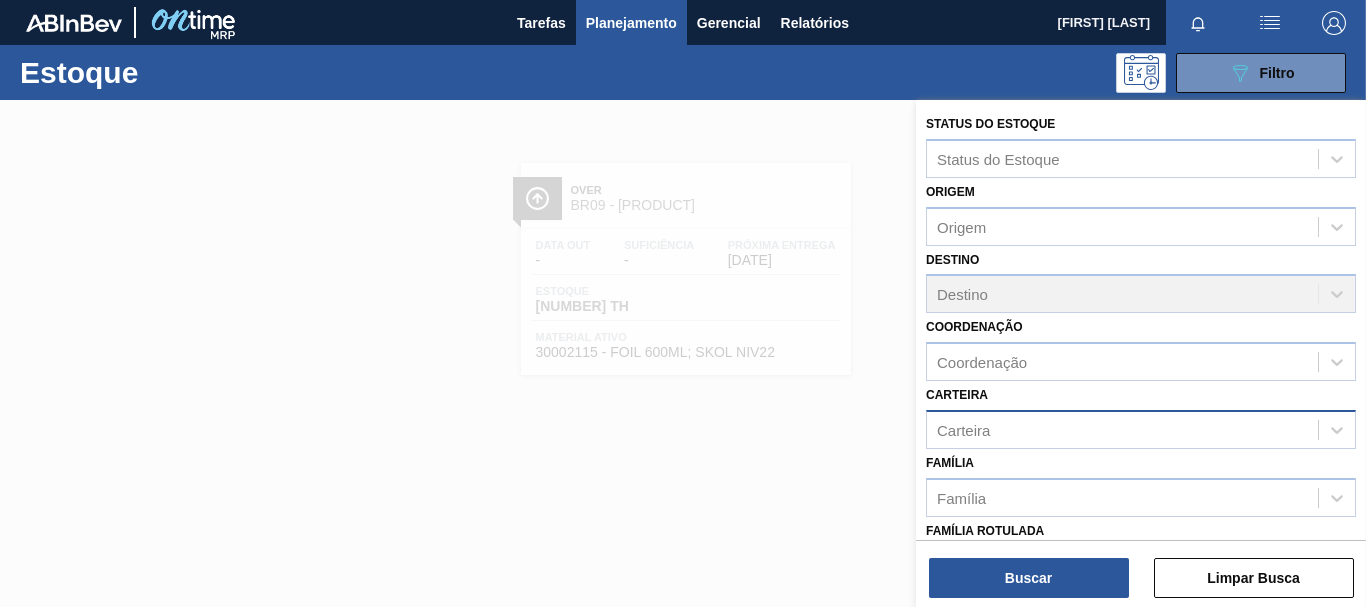 scroll, scrollTop: 353, scrollLeft: 0, axis: vertical 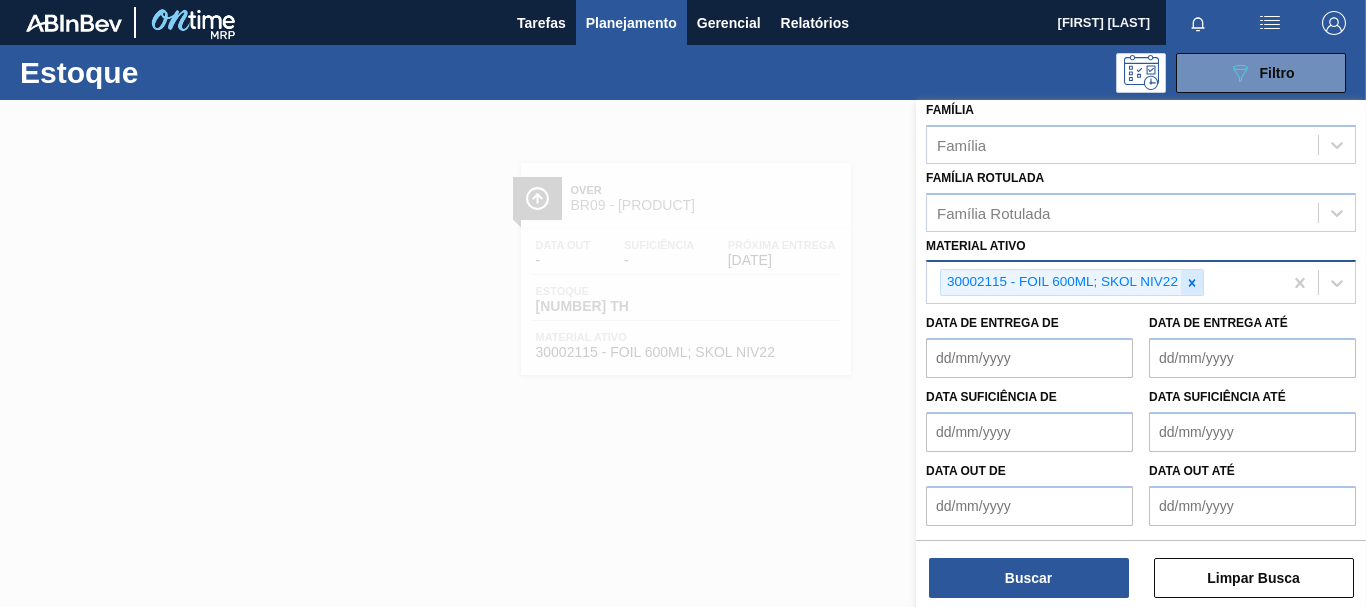 click 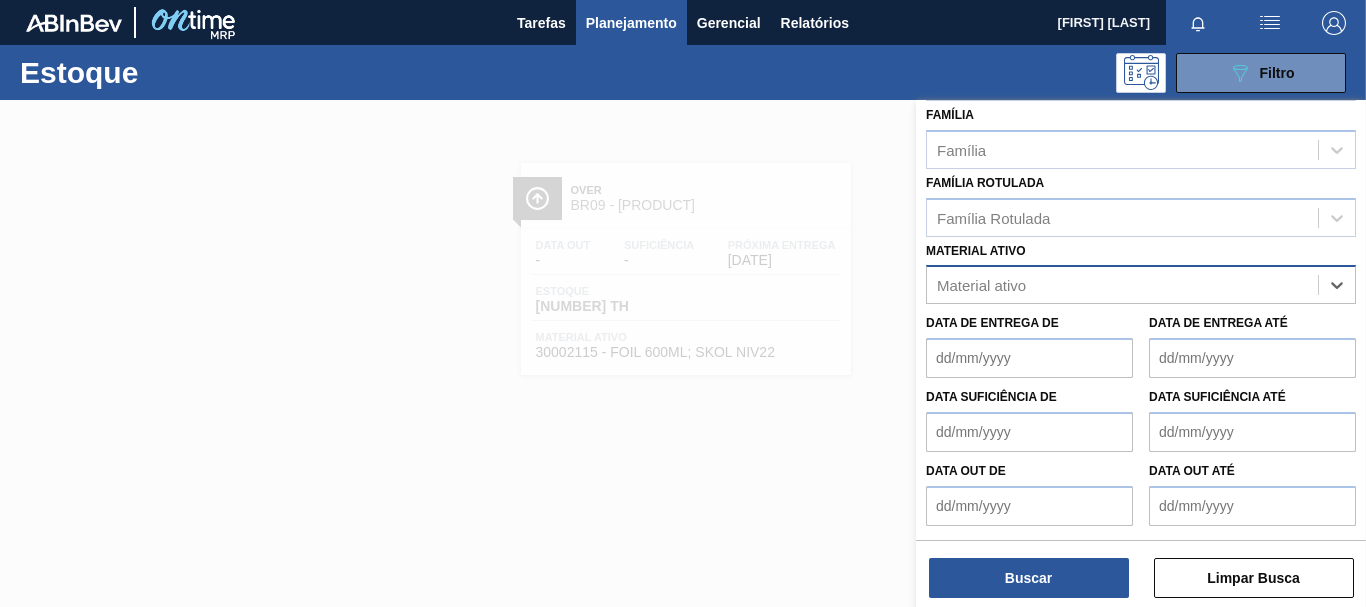 scroll, scrollTop: 348, scrollLeft: 0, axis: vertical 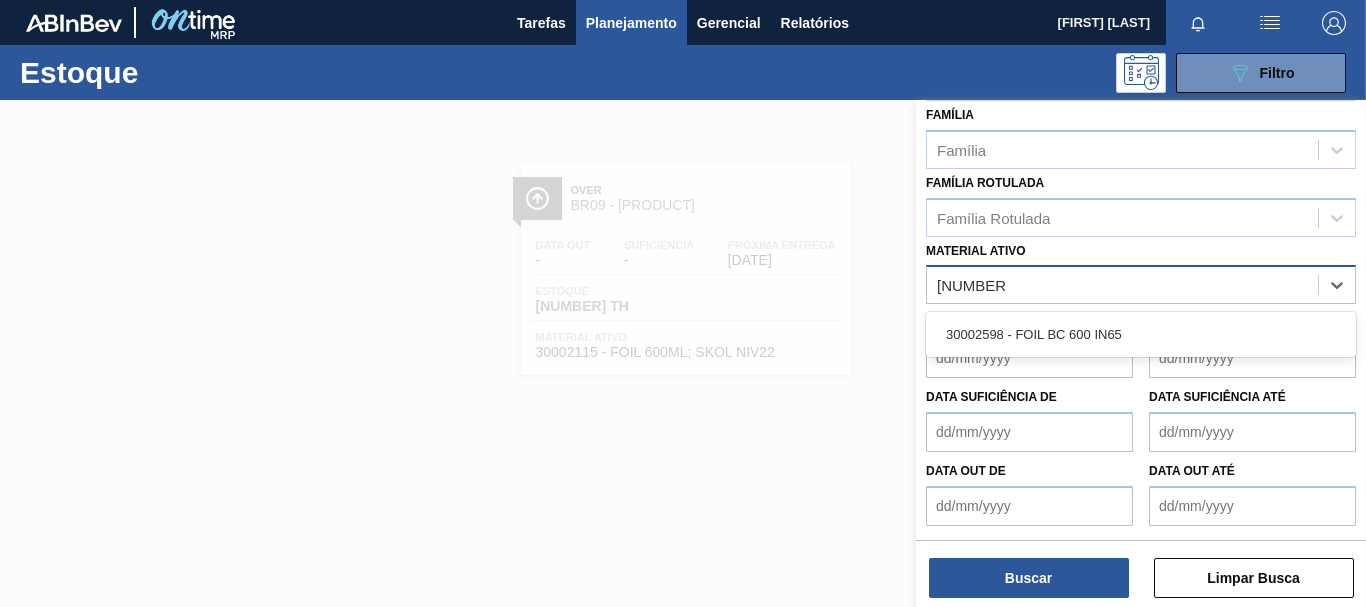 click on "30002598 - FOIL BC 600 IN65" at bounding box center (1141, 334) 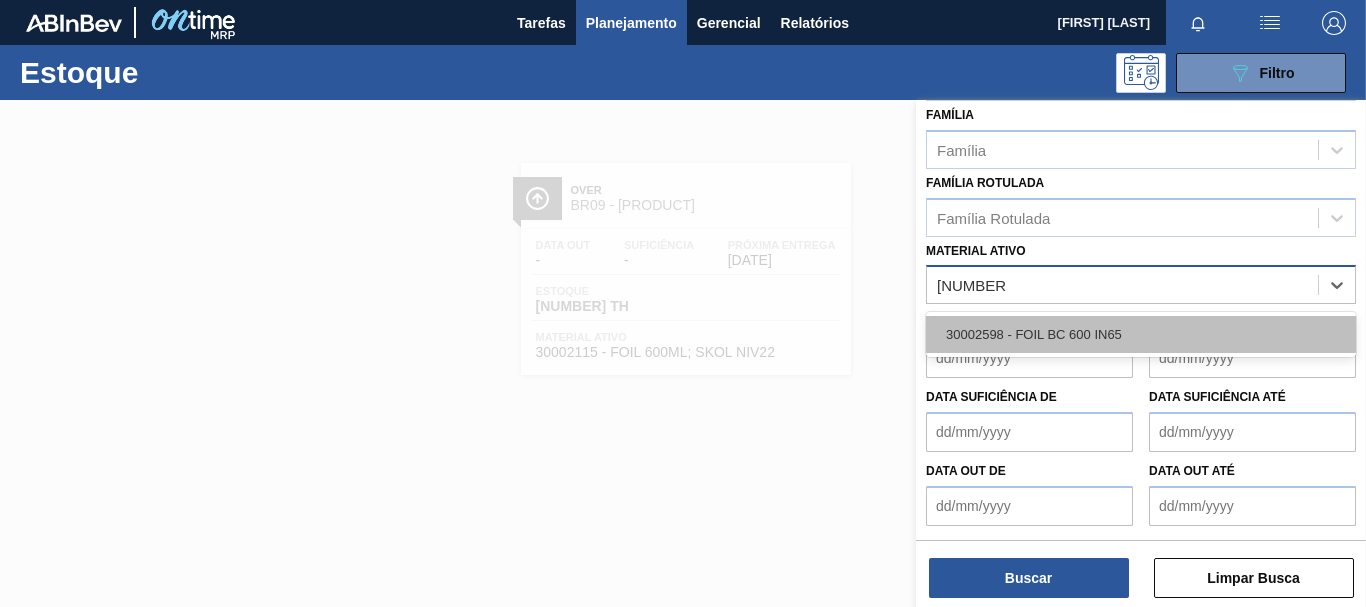click on "30002598 - FOIL BC 600 IN65" at bounding box center (1141, 334) 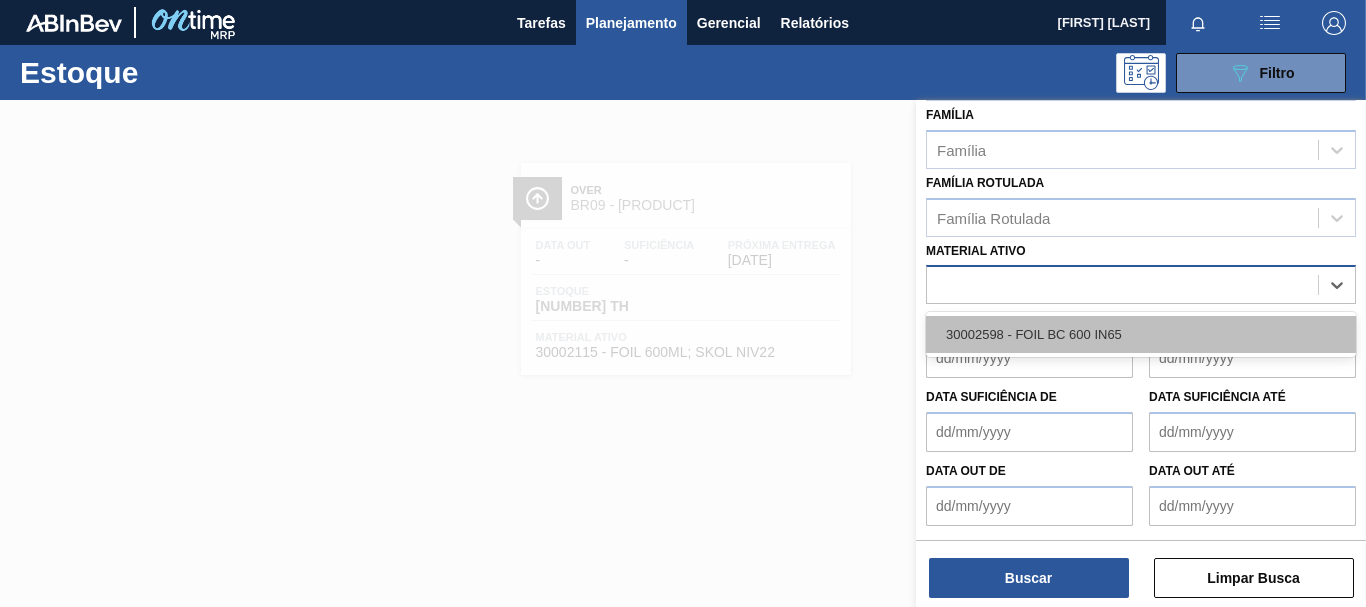 scroll, scrollTop: 353, scrollLeft: 0, axis: vertical 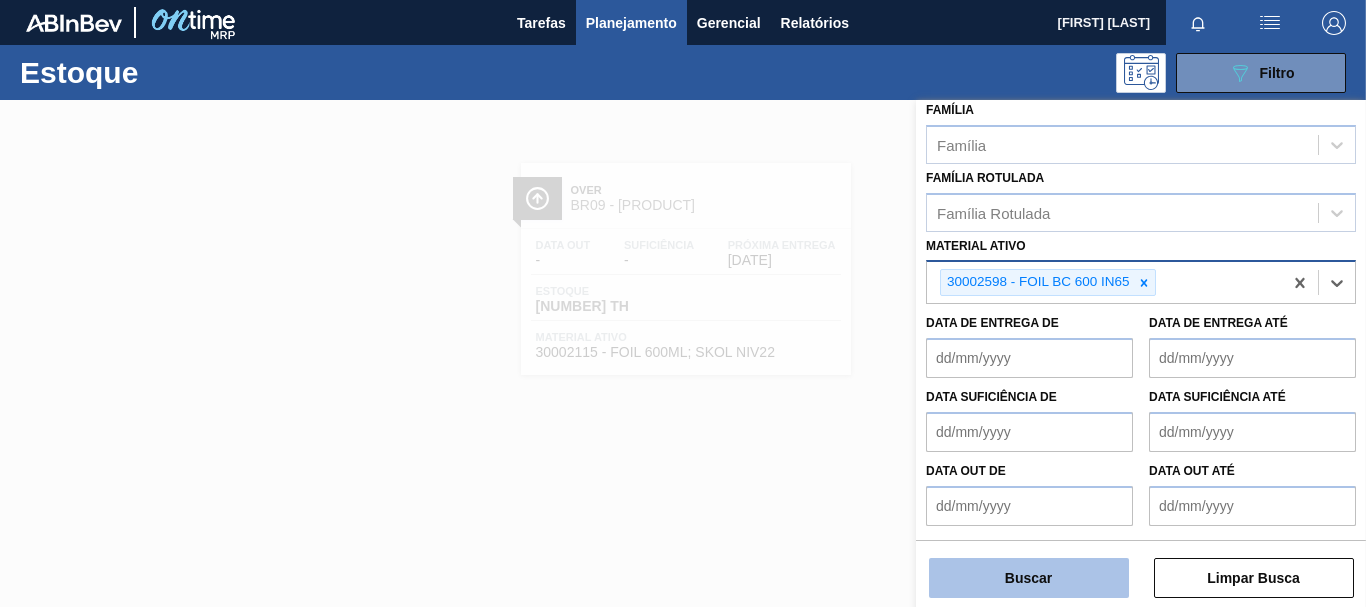 click on "Buscar" at bounding box center (1029, 578) 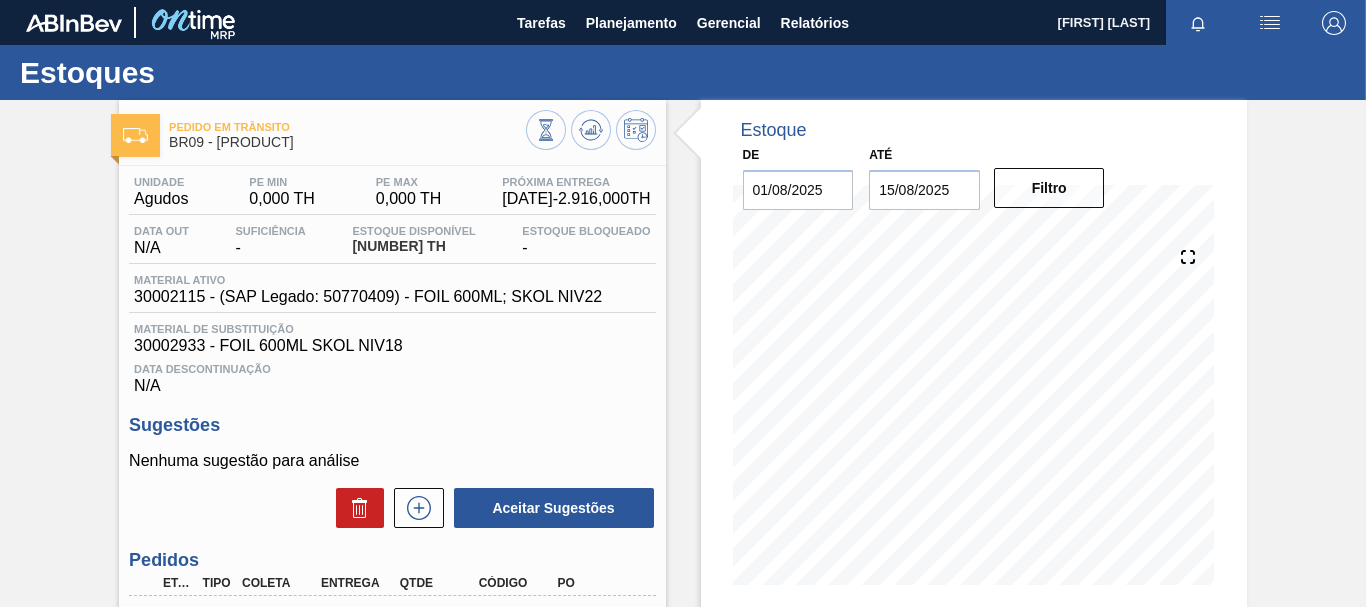 scroll, scrollTop: 200, scrollLeft: 0, axis: vertical 